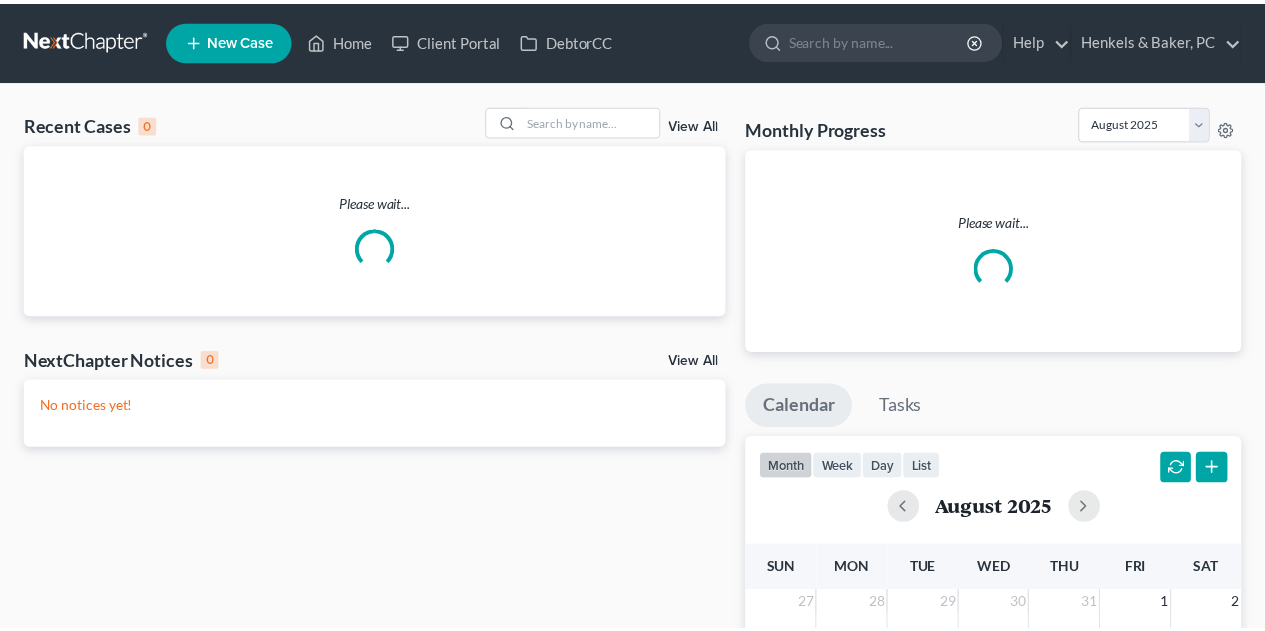 scroll, scrollTop: 0, scrollLeft: 0, axis: both 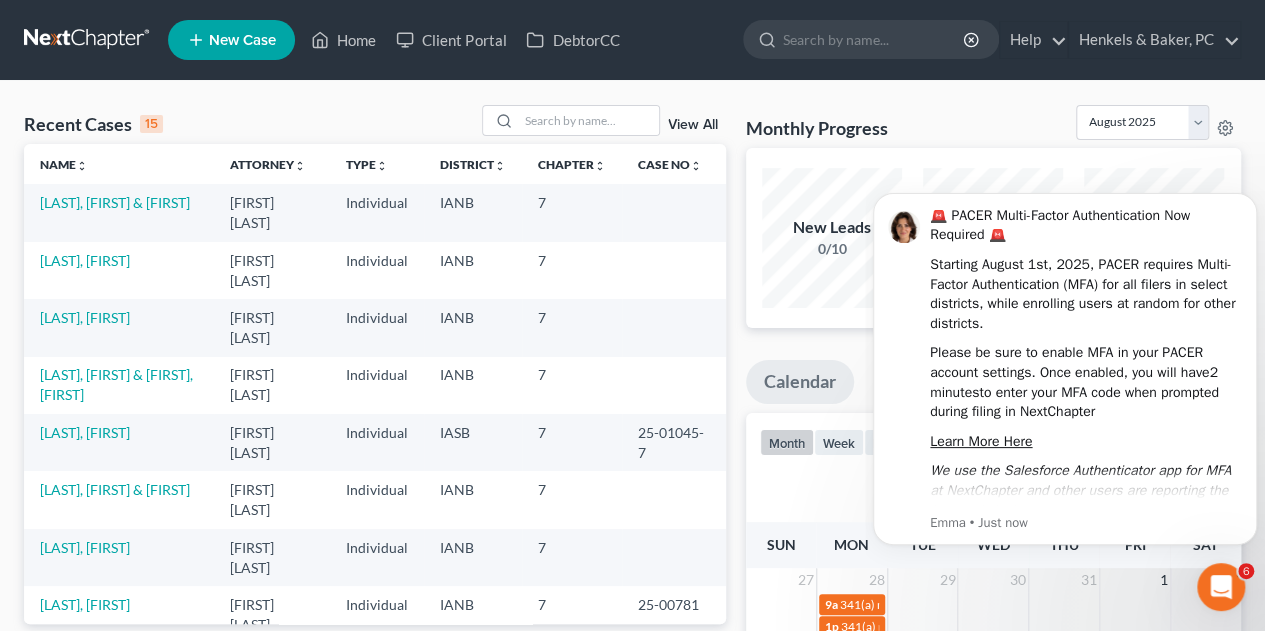 click on "Chapter
unfold_more
expand_more
expand_less" at bounding box center [572, 164] 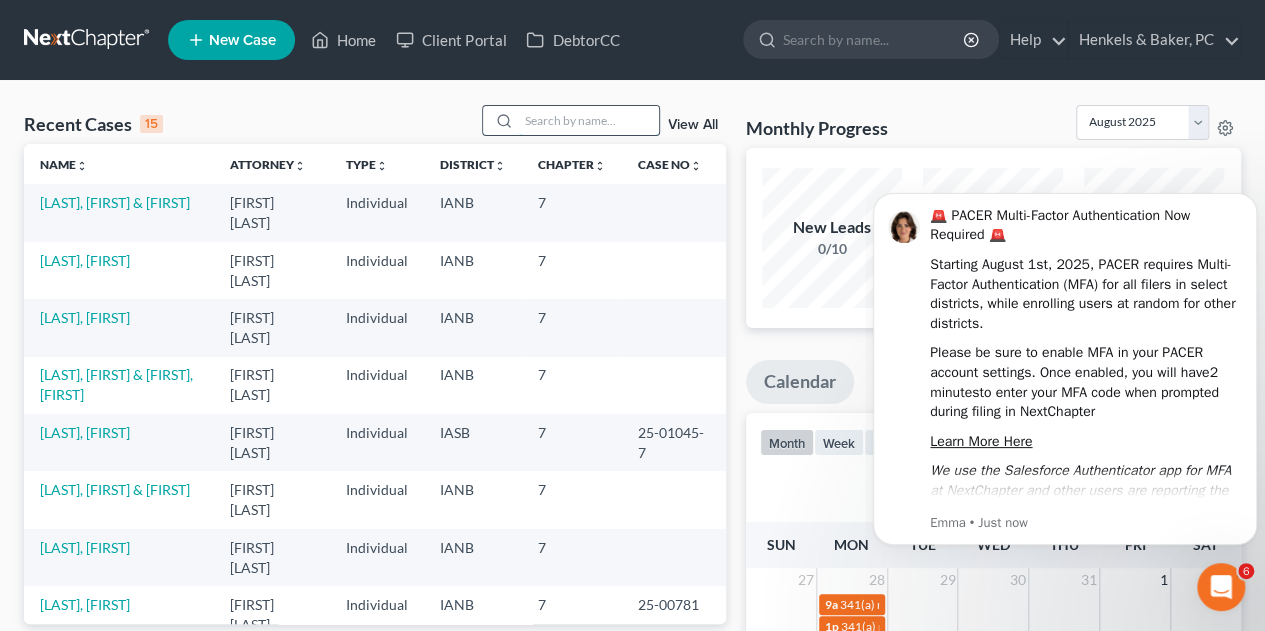 click at bounding box center (589, 120) 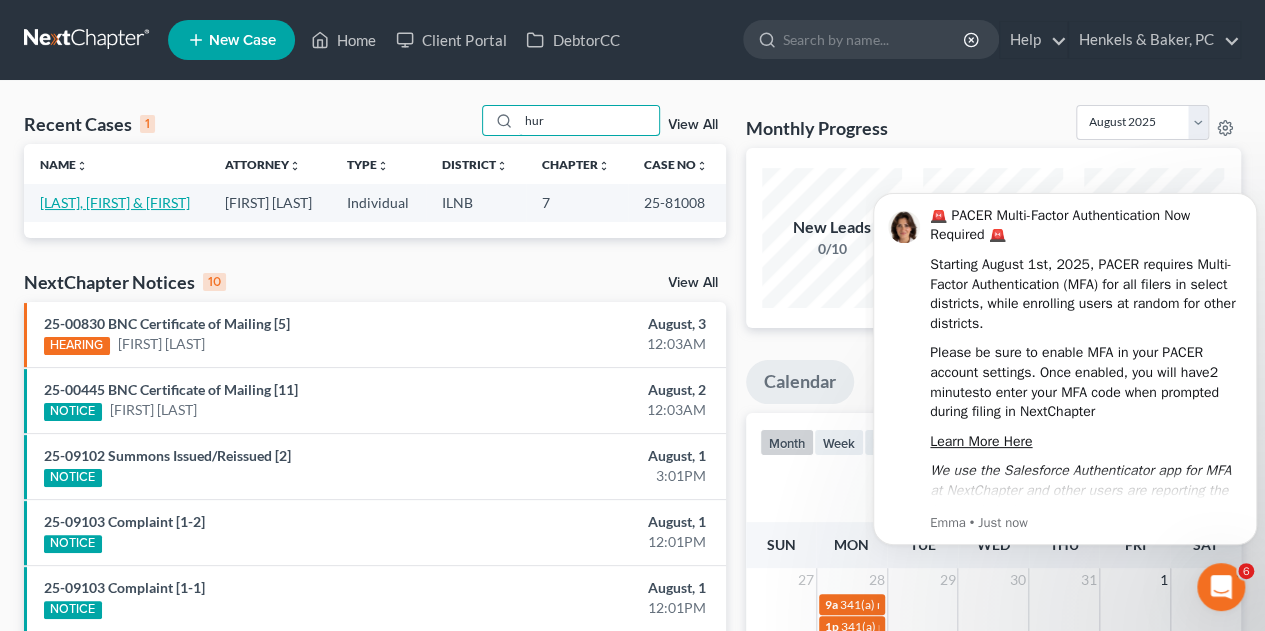 type on "hur" 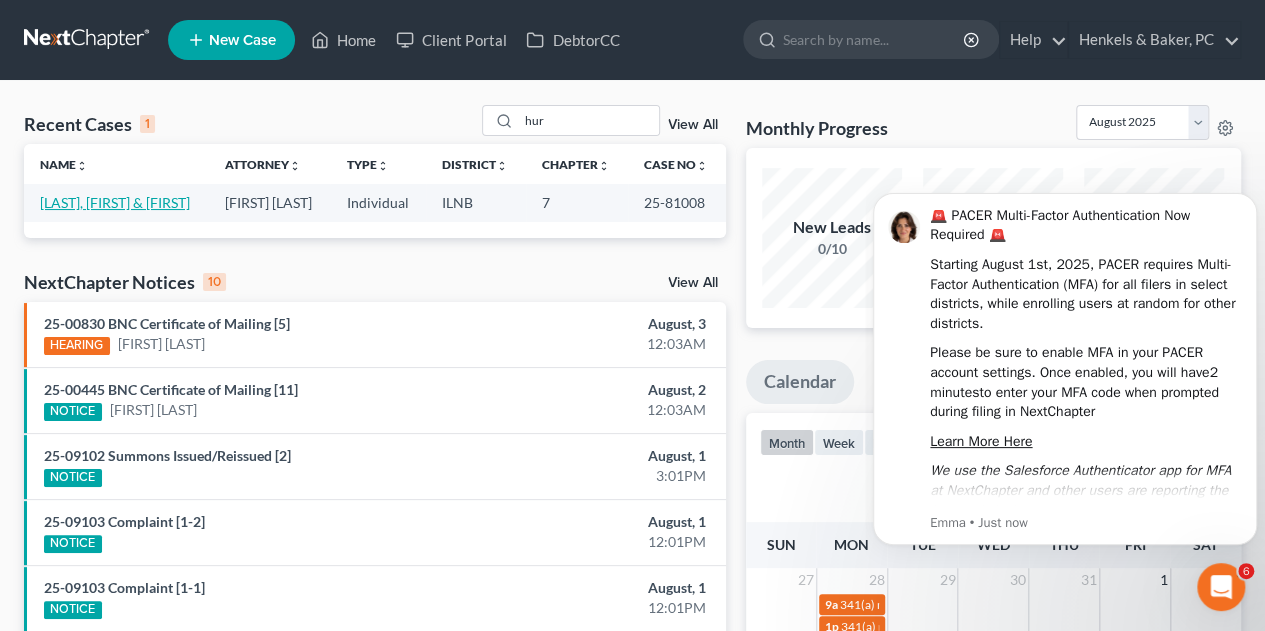 click on "[LAST], [FIRST] & [FIRST]" at bounding box center [115, 202] 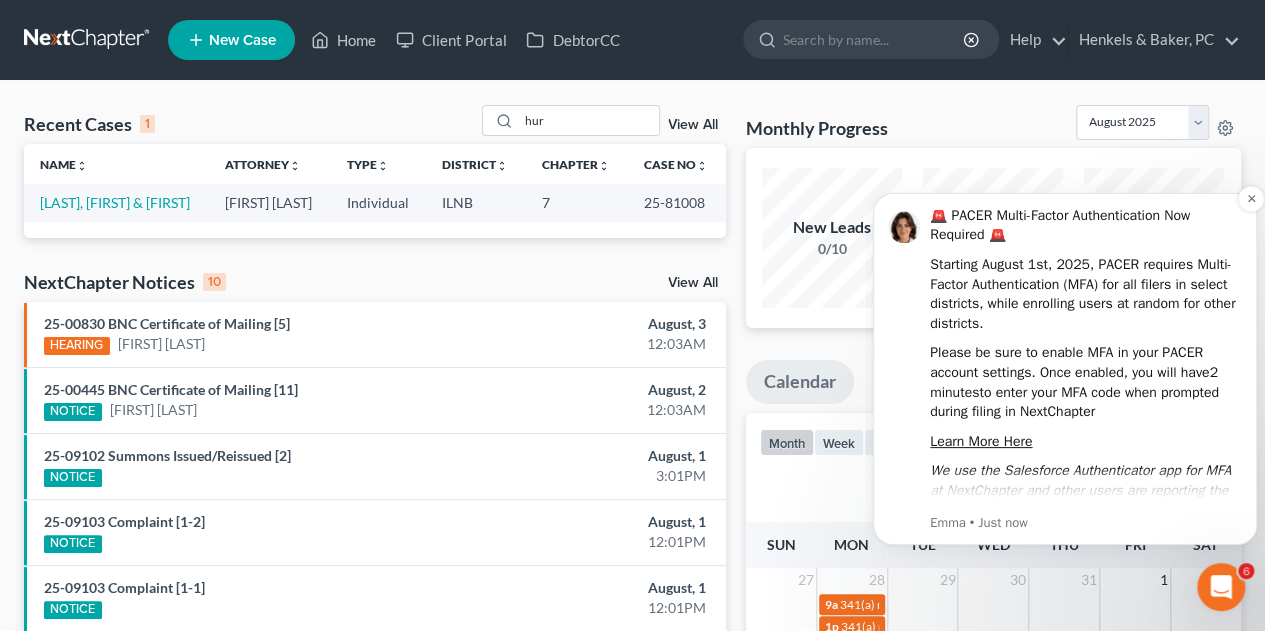 select on "2" 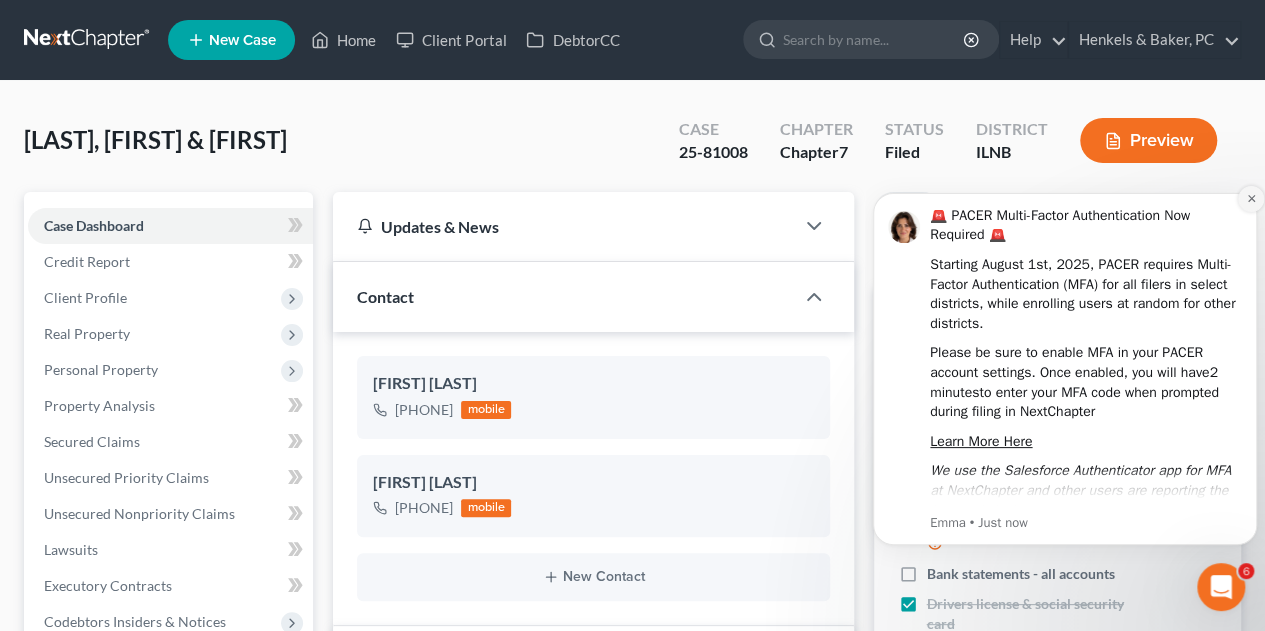 click 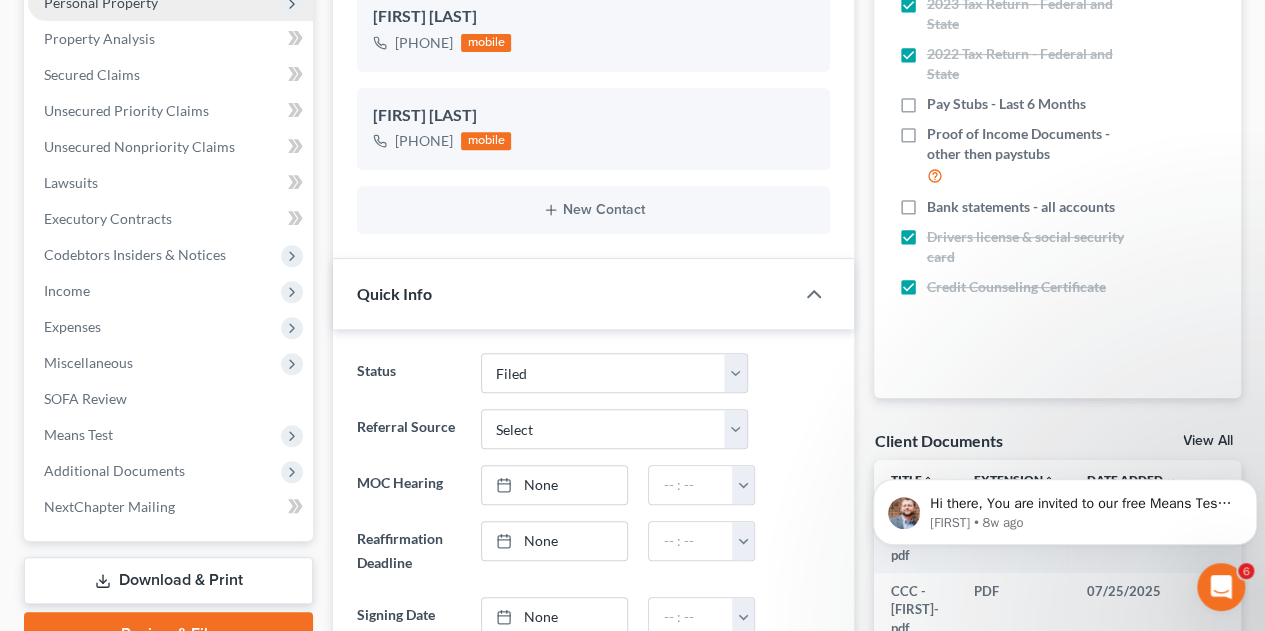 scroll, scrollTop: 361, scrollLeft: 0, axis: vertical 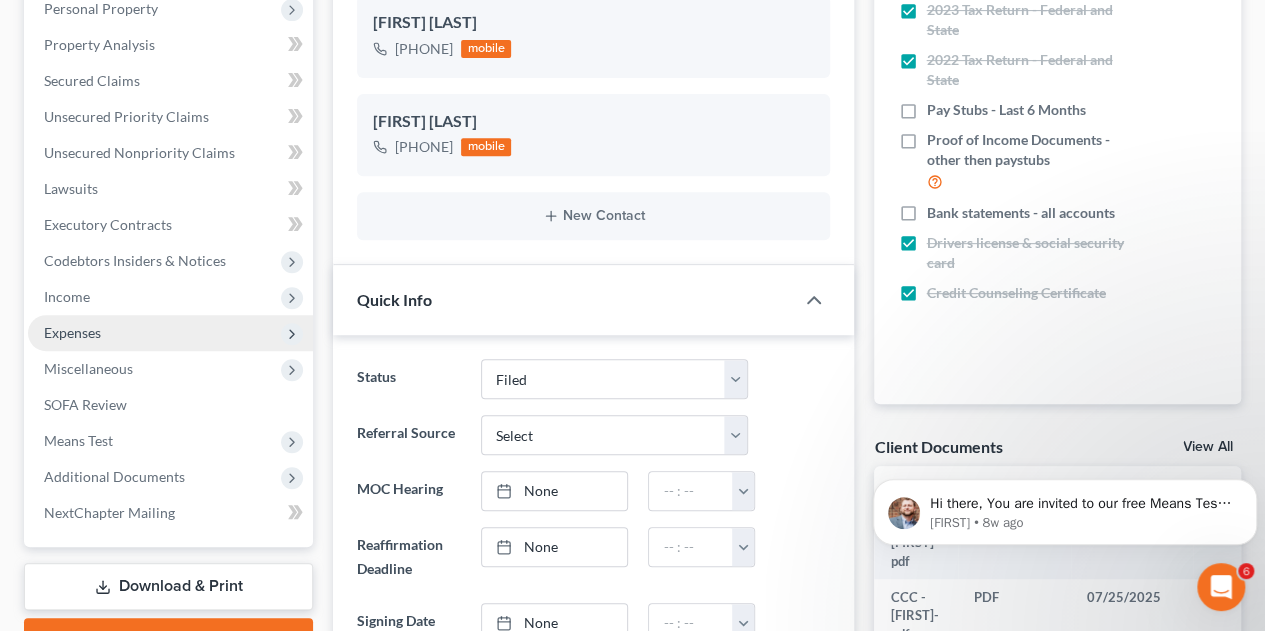 click on "Expenses" at bounding box center [72, 332] 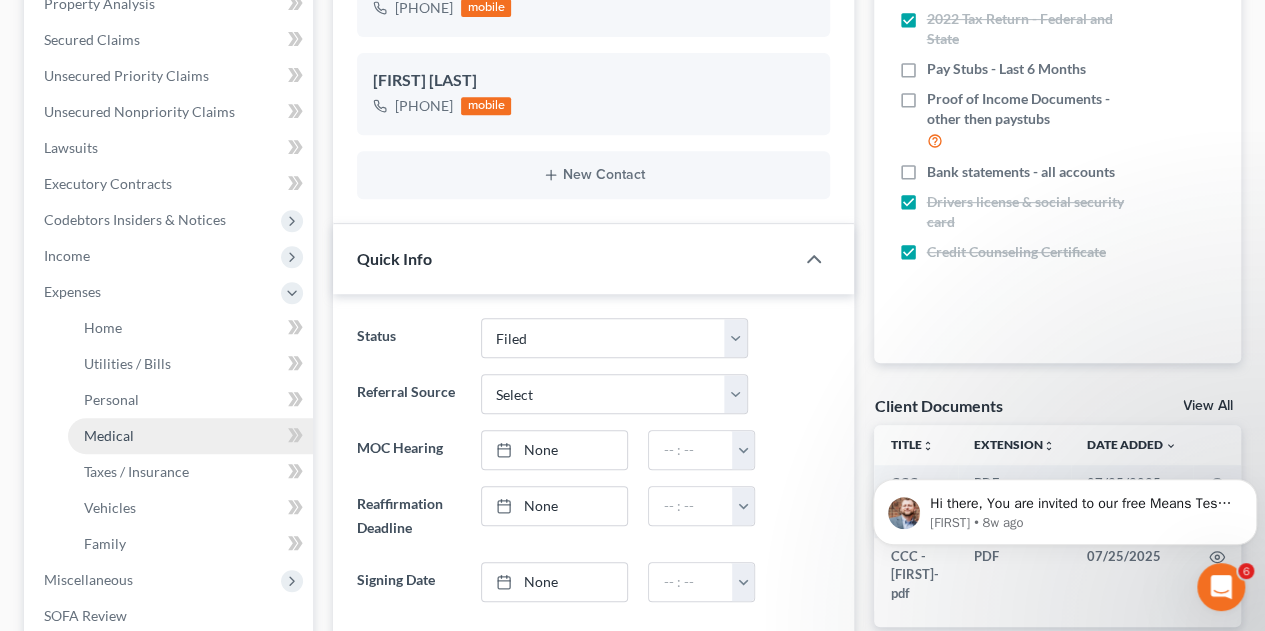 scroll, scrollTop: 414, scrollLeft: 0, axis: vertical 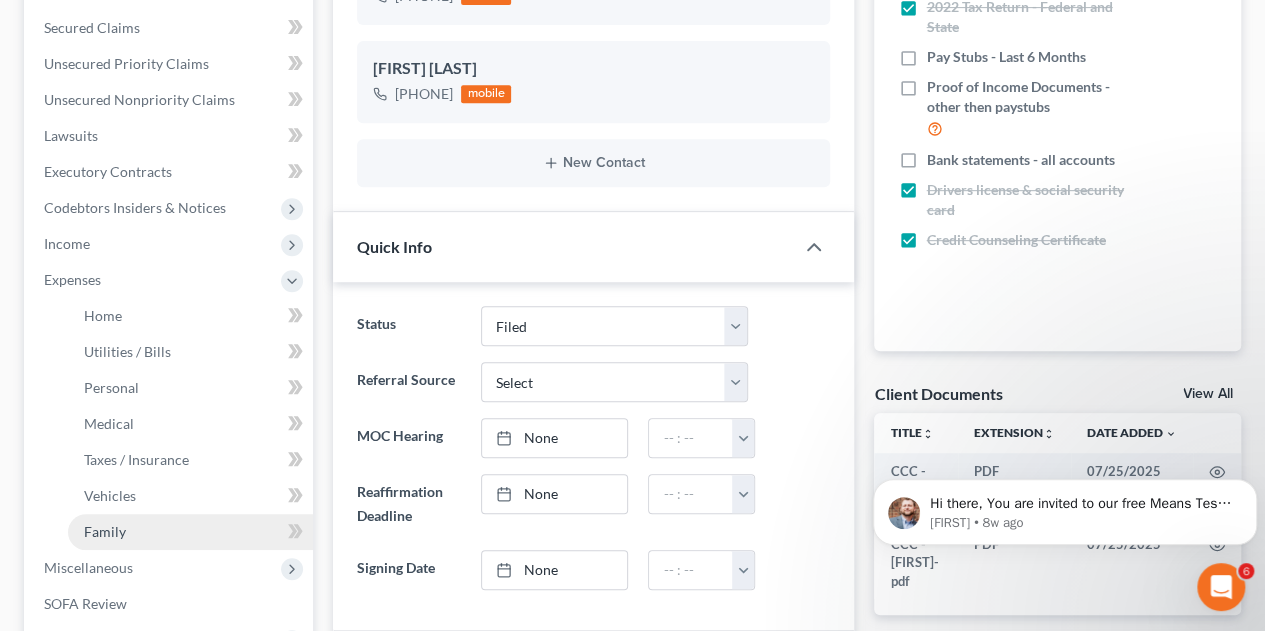 click on "Family" at bounding box center (190, 532) 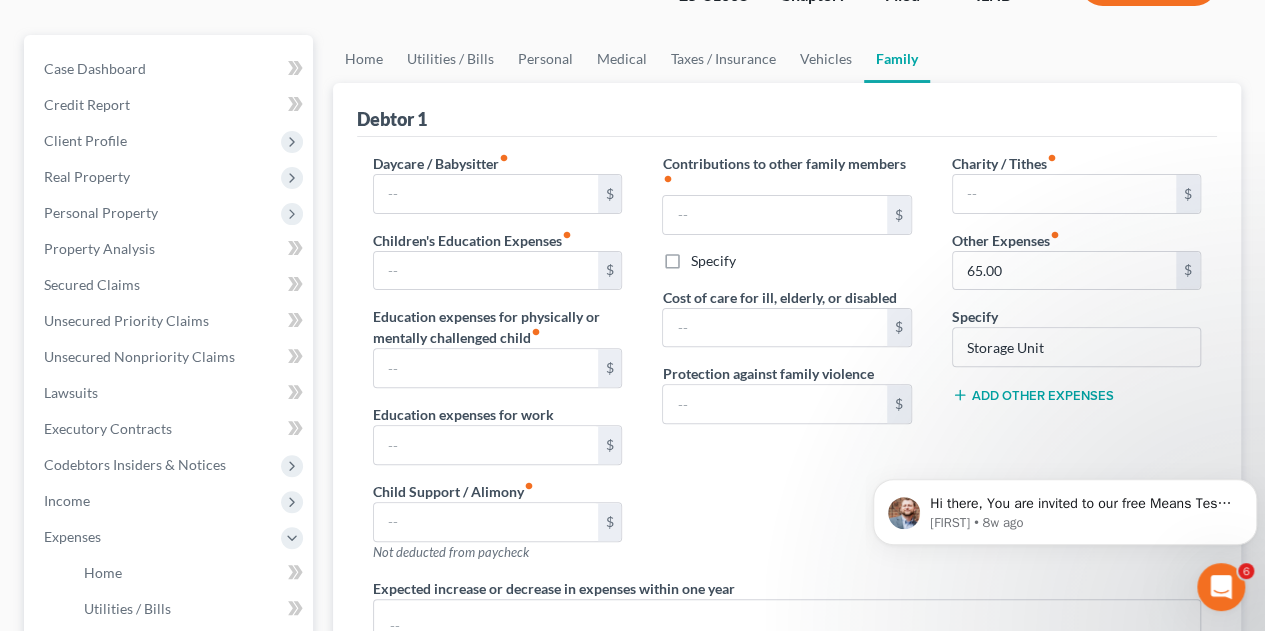 scroll, scrollTop: 158, scrollLeft: 0, axis: vertical 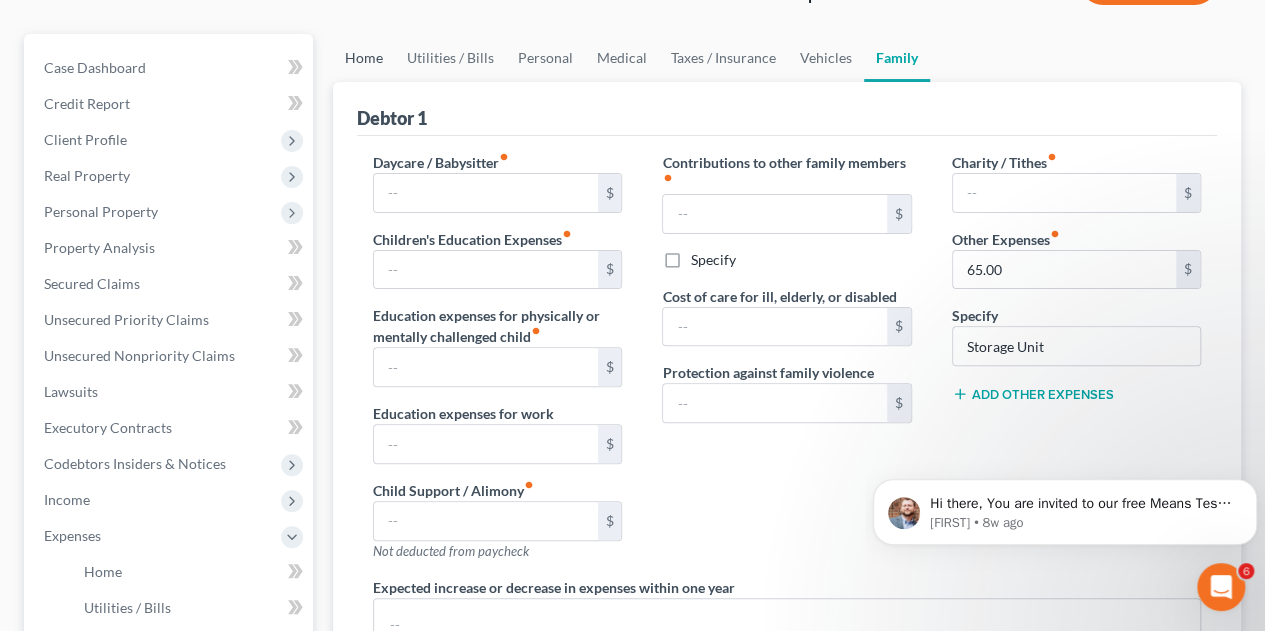 click on "Home" at bounding box center (364, 58) 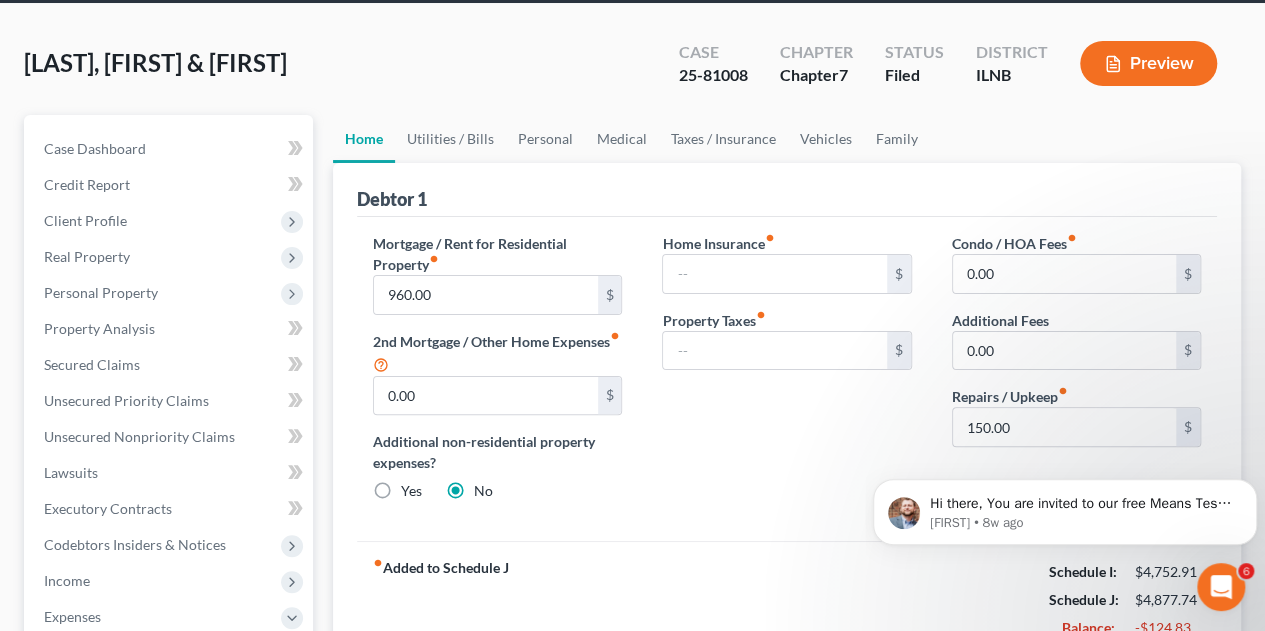 scroll, scrollTop: 0, scrollLeft: 0, axis: both 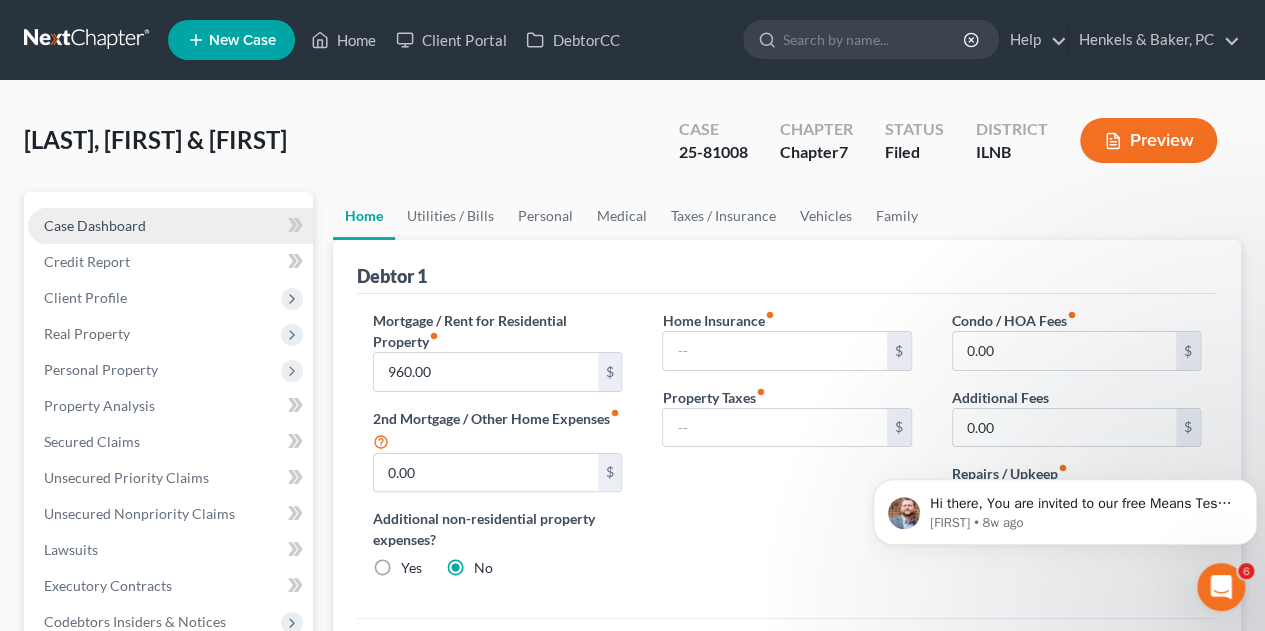 click on "Case Dashboard" at bounding box center [95, 225] 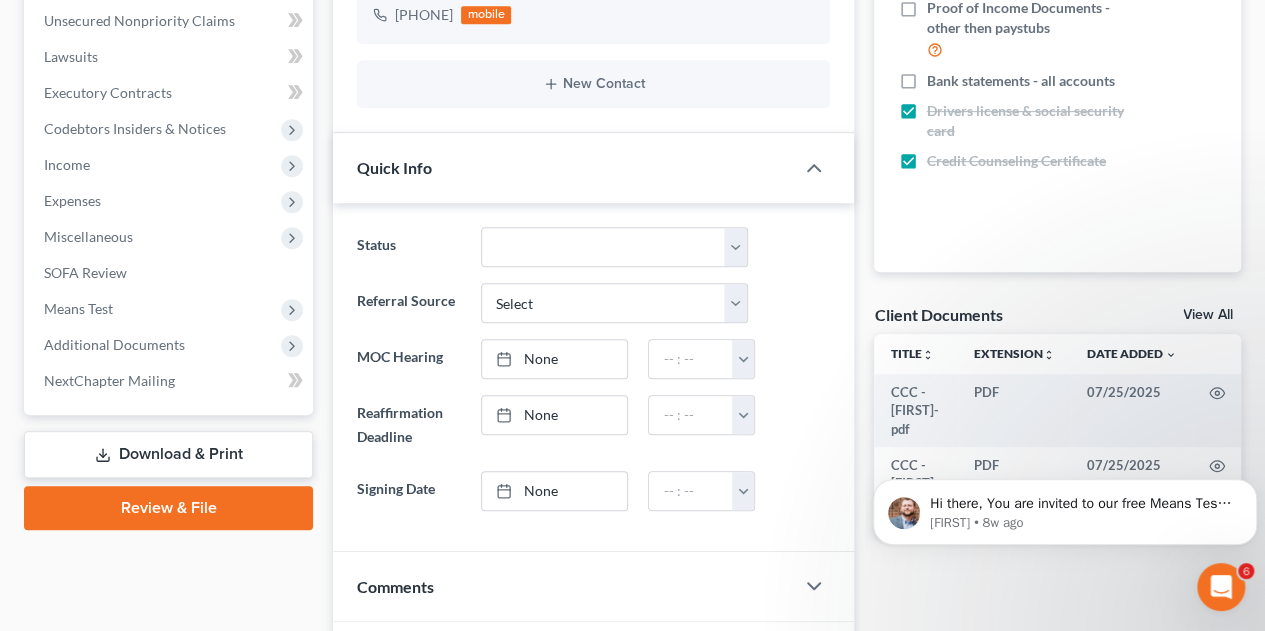 scroll, scrollTop: 0, scrollLeft: 0, axis: both 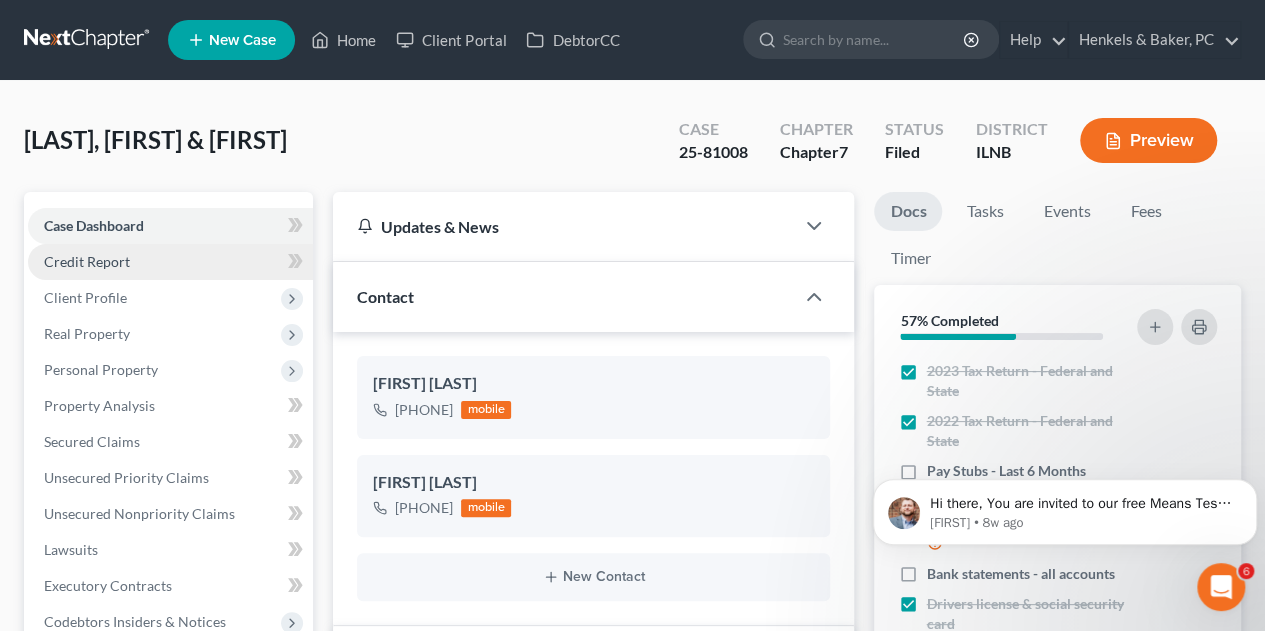 click on "Credit Report" at bounding box center [87, 261] 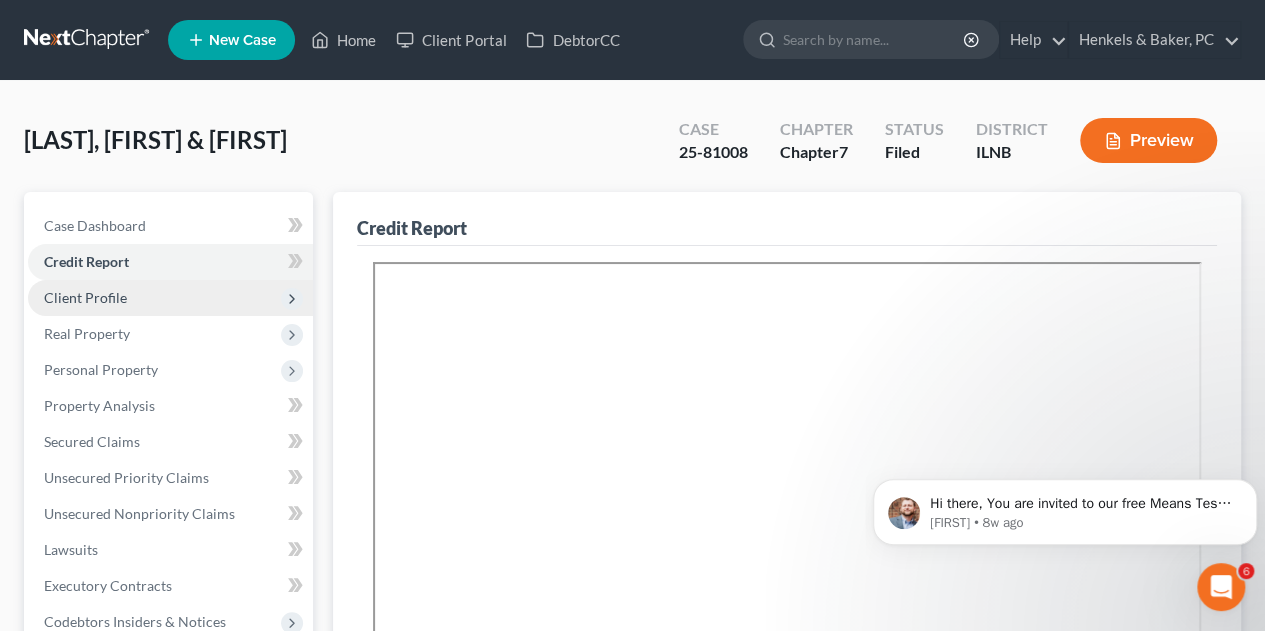 click on "Client Profile" at bounding box center [85, 297] 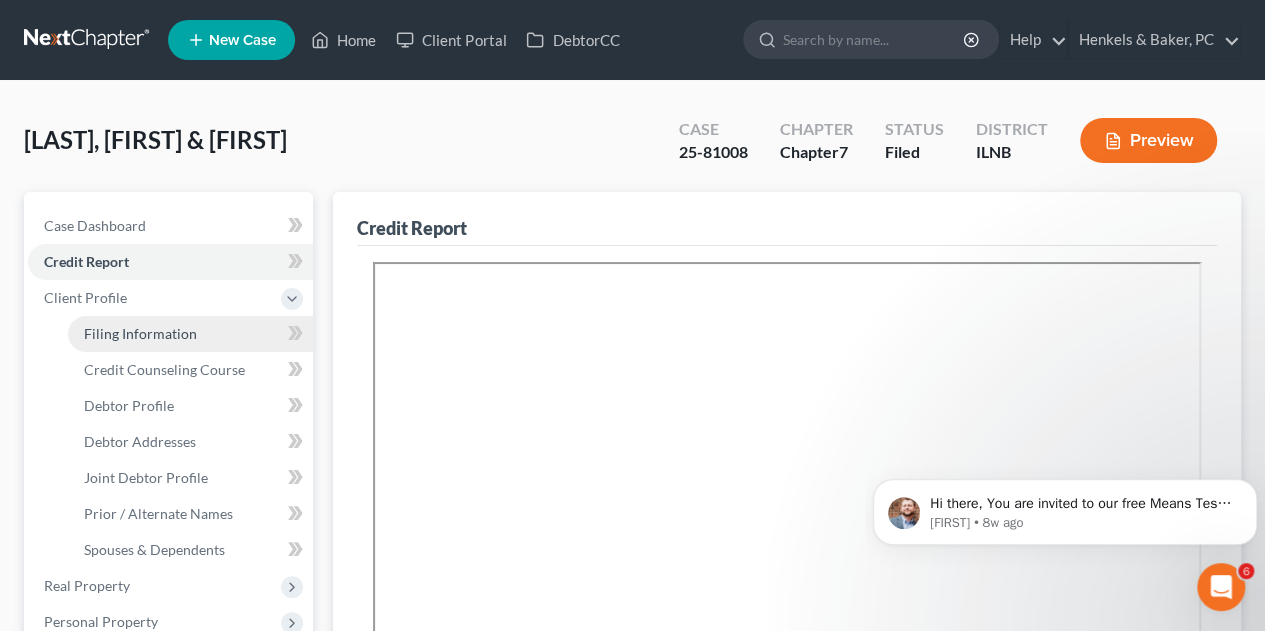 click on "Filing Information" at bounding box center (140, 333) 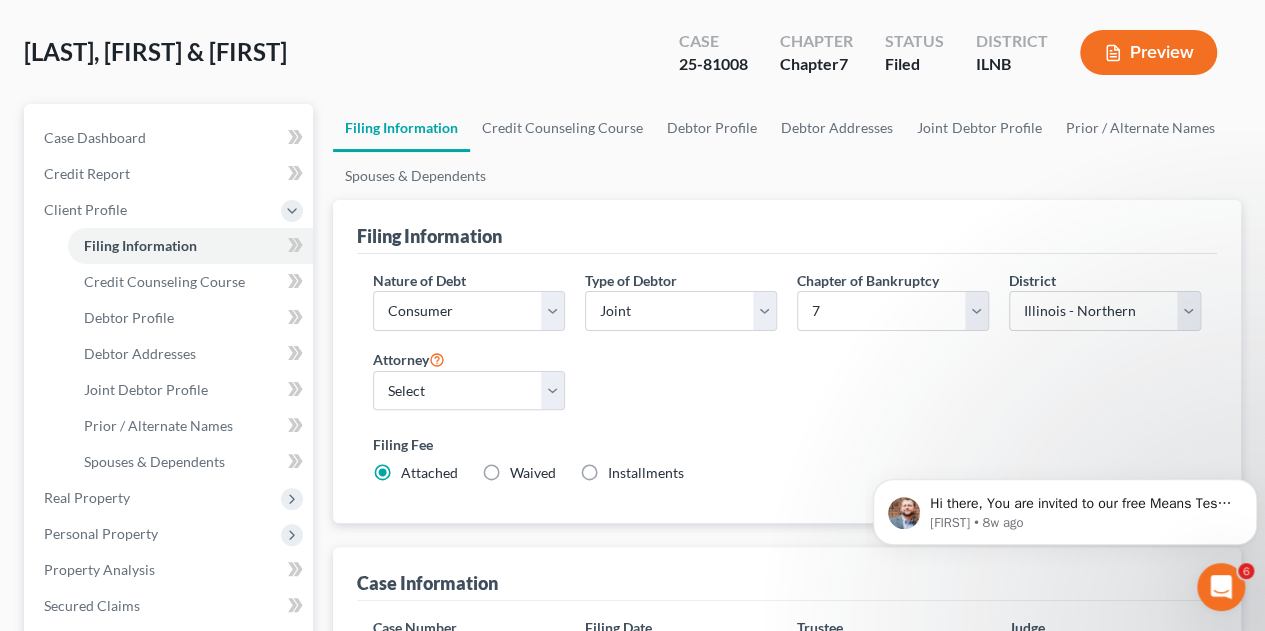 scroll, scrollTop: 87, scrollLeft: 0, axis: vertical 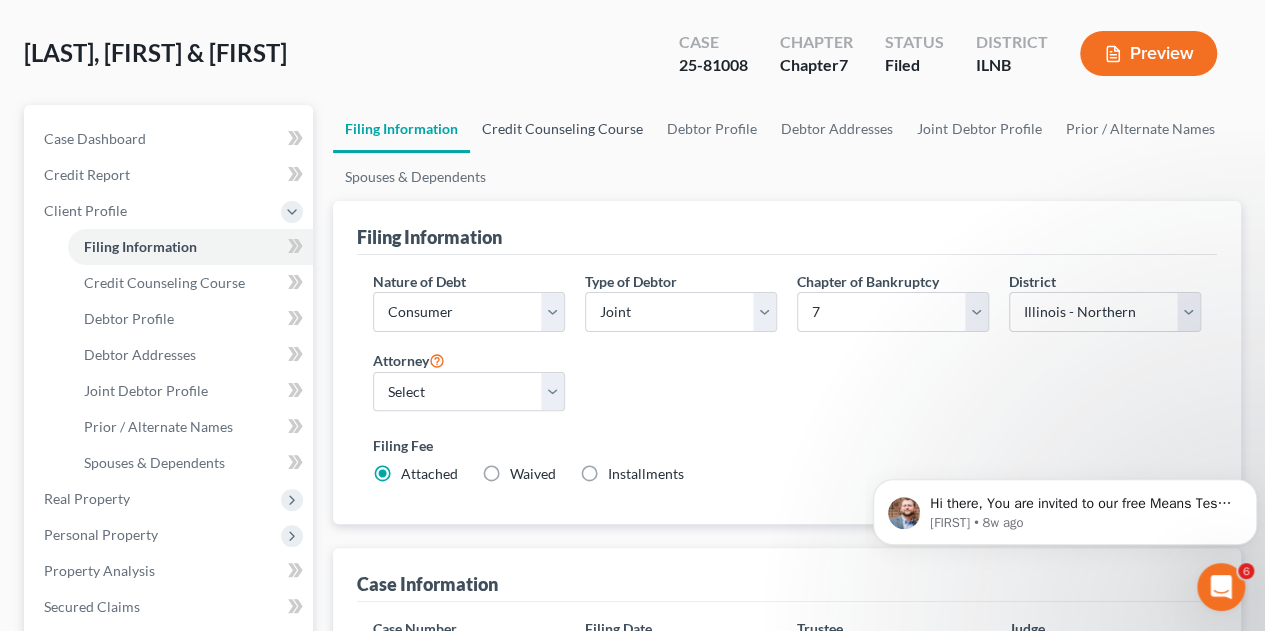 click on "Credit Counseling Course" at bounding box center (562, 129) 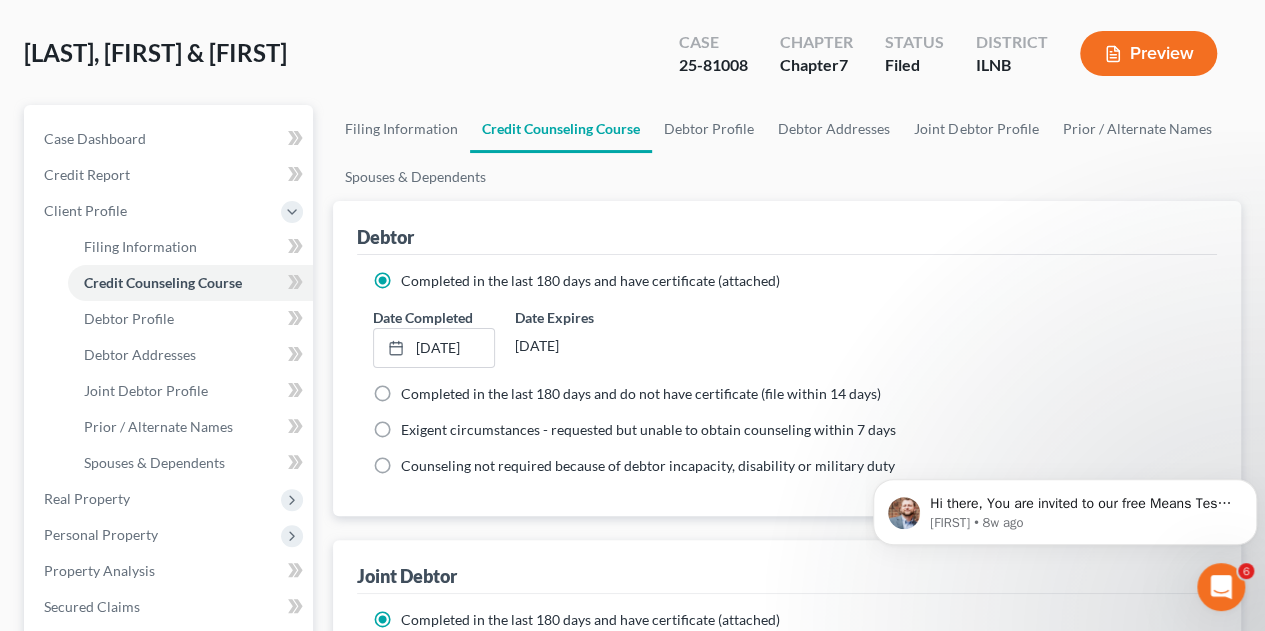 scroll, scrollTop: 0, scrollLeft: 0, axis: both 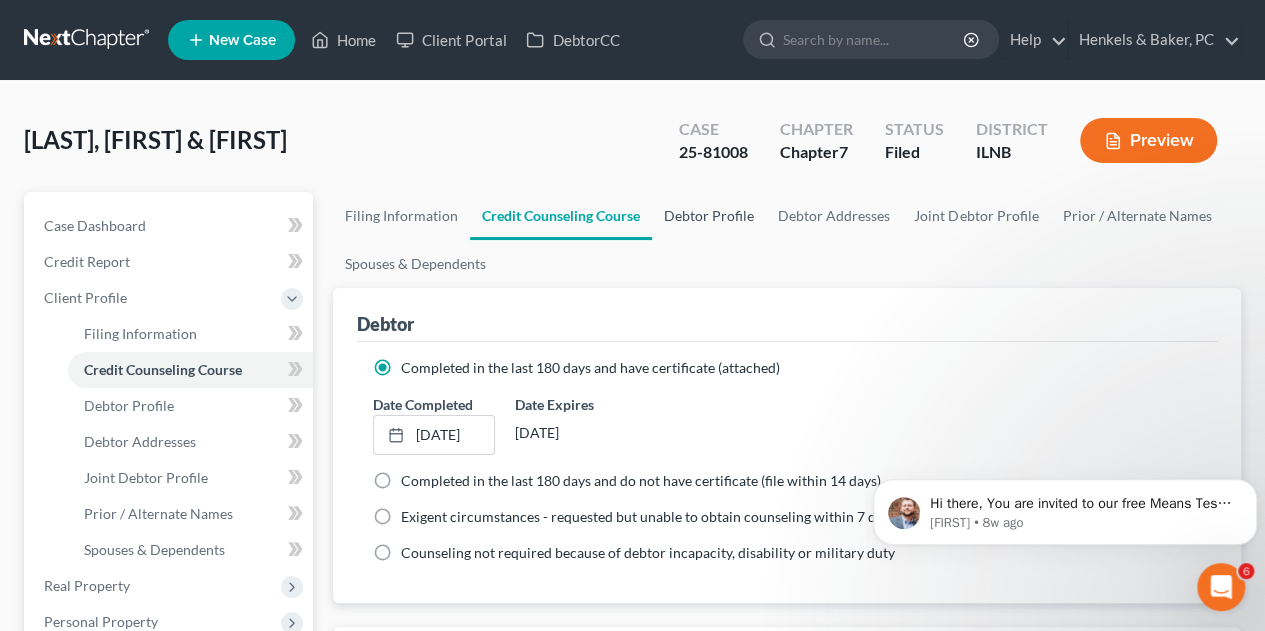 click on "Debtor Profile" at bounding box center (709, 216) 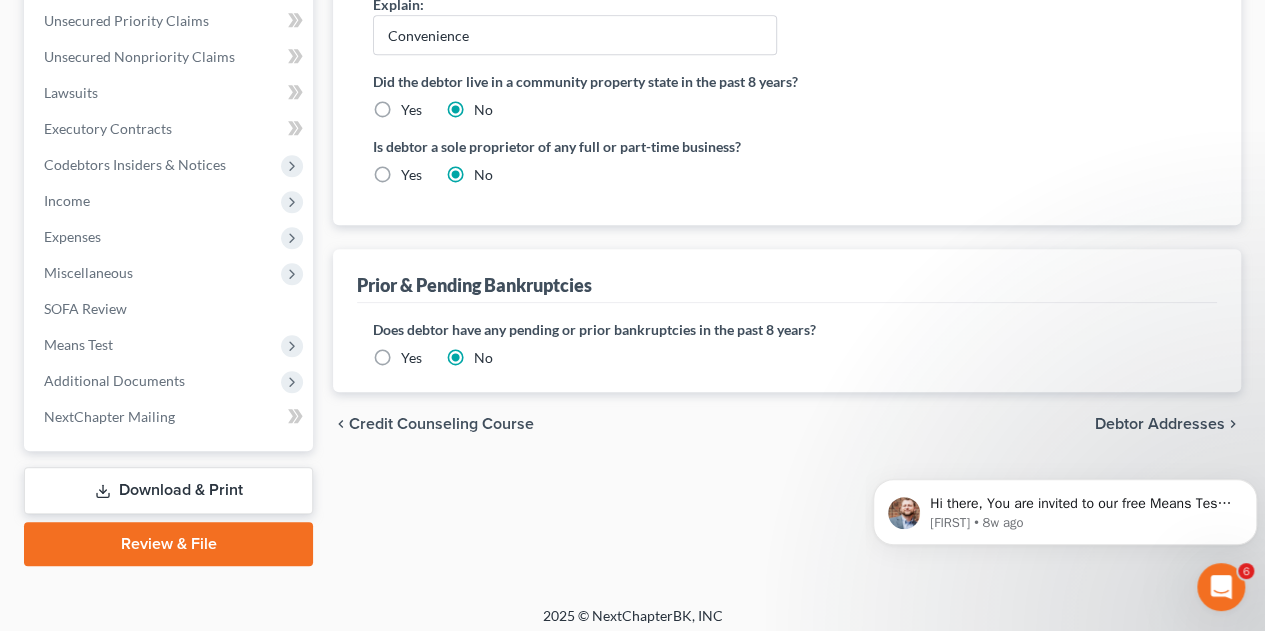 scroll, scrollTop: 717, scrollLeft: 0, axis: vertical 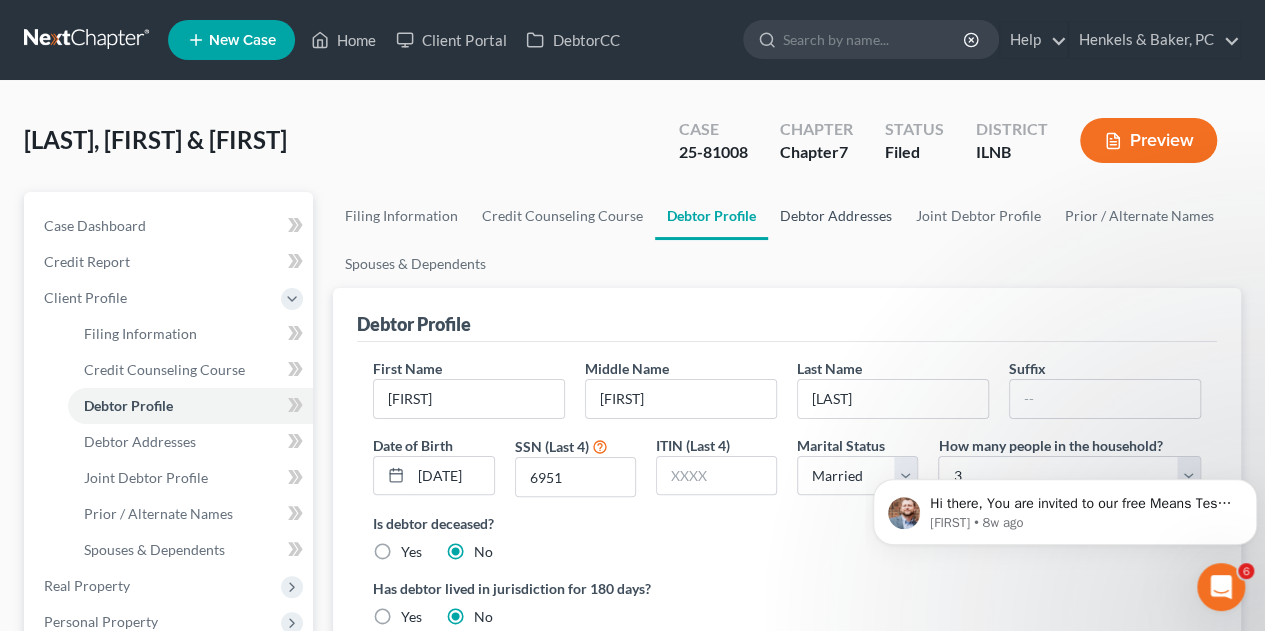 click on "Debtor Addresses" at bounding box center (836, 216) 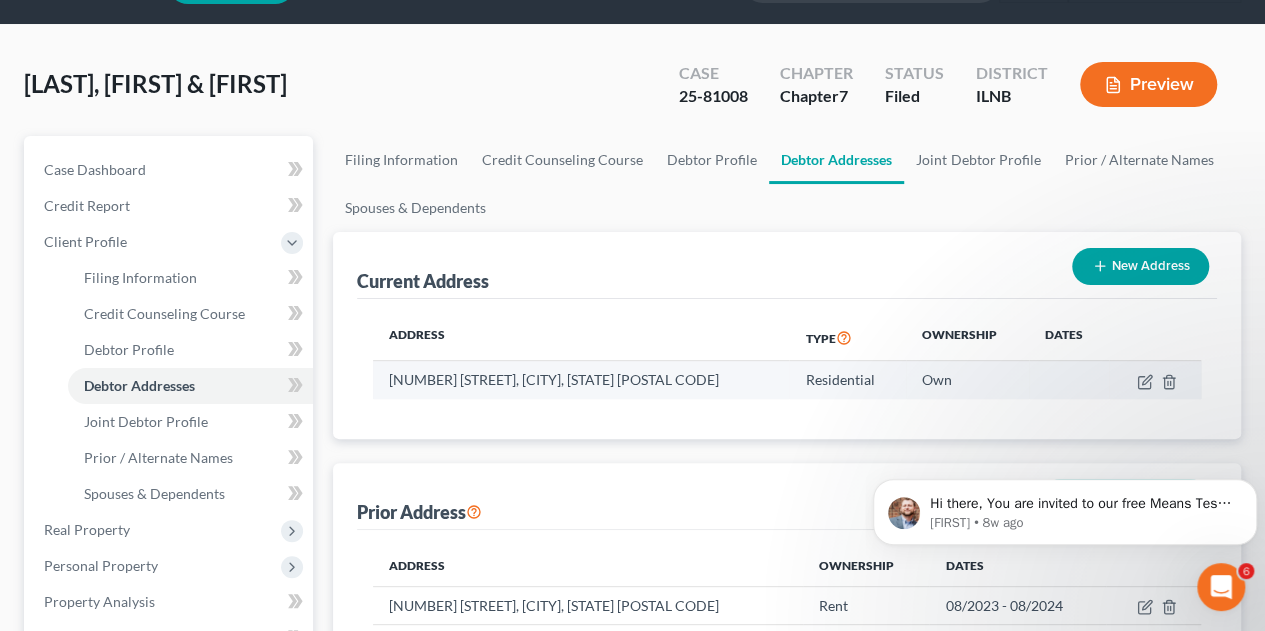 scroll, scrollTop: 55, scrollLeft: 0, axis: vertical 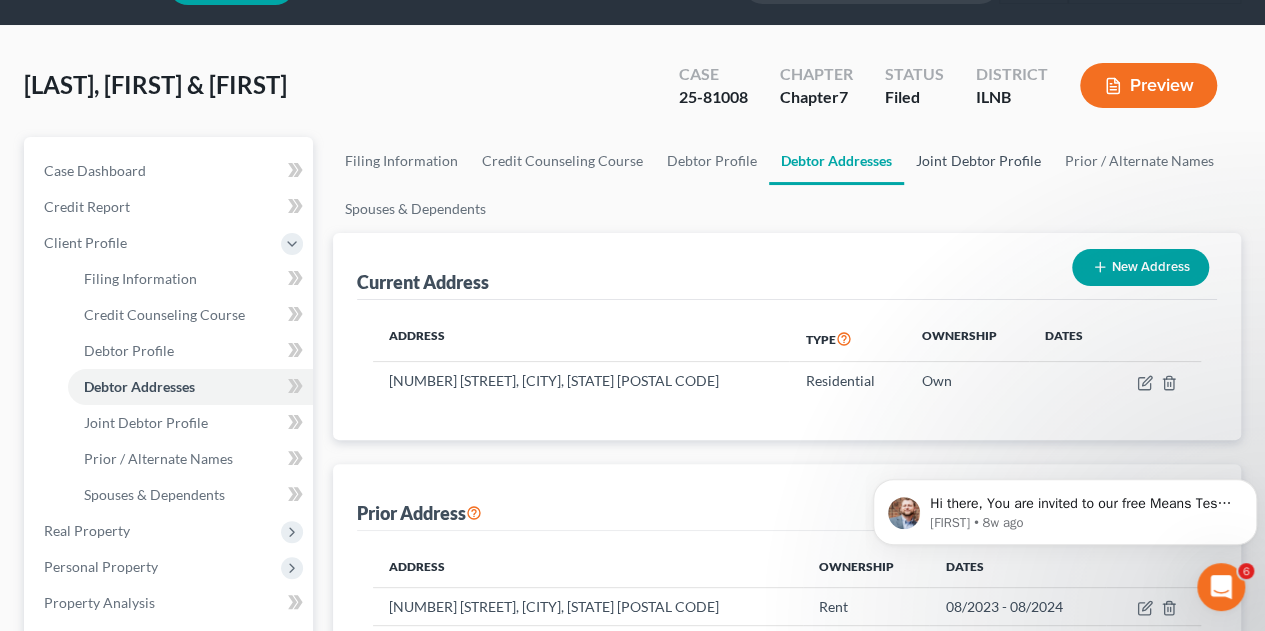 click on "Joint Debtor Profile" at bounding box center (978, 161) 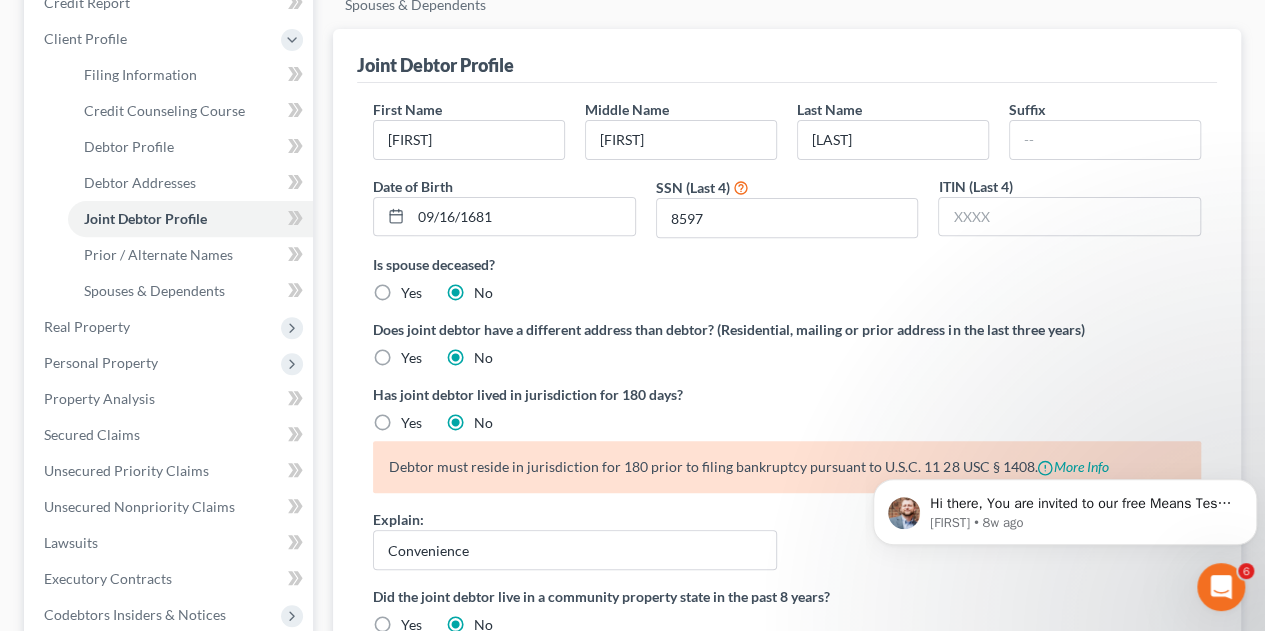 scroll, scrollTop: 266, scrollLeft: 0, axis: vertical 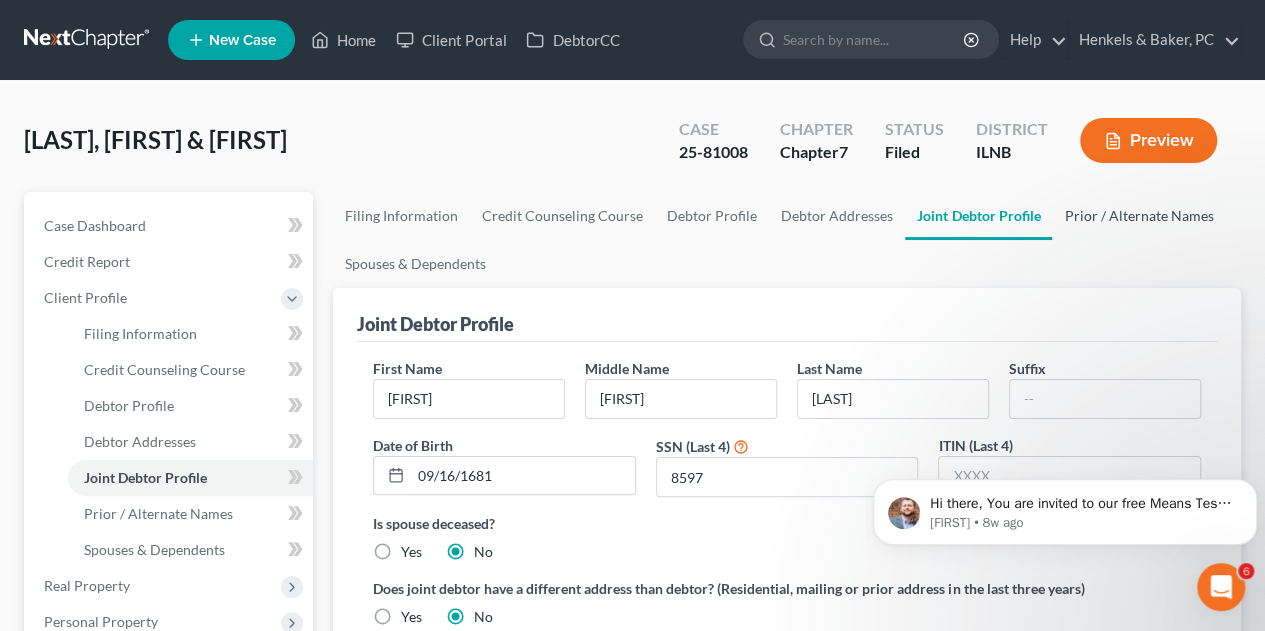 drag, startPoint x: 759, startPoint y: 313, endPoint x: 1123, endPoint y: 225, distance: 374.48633 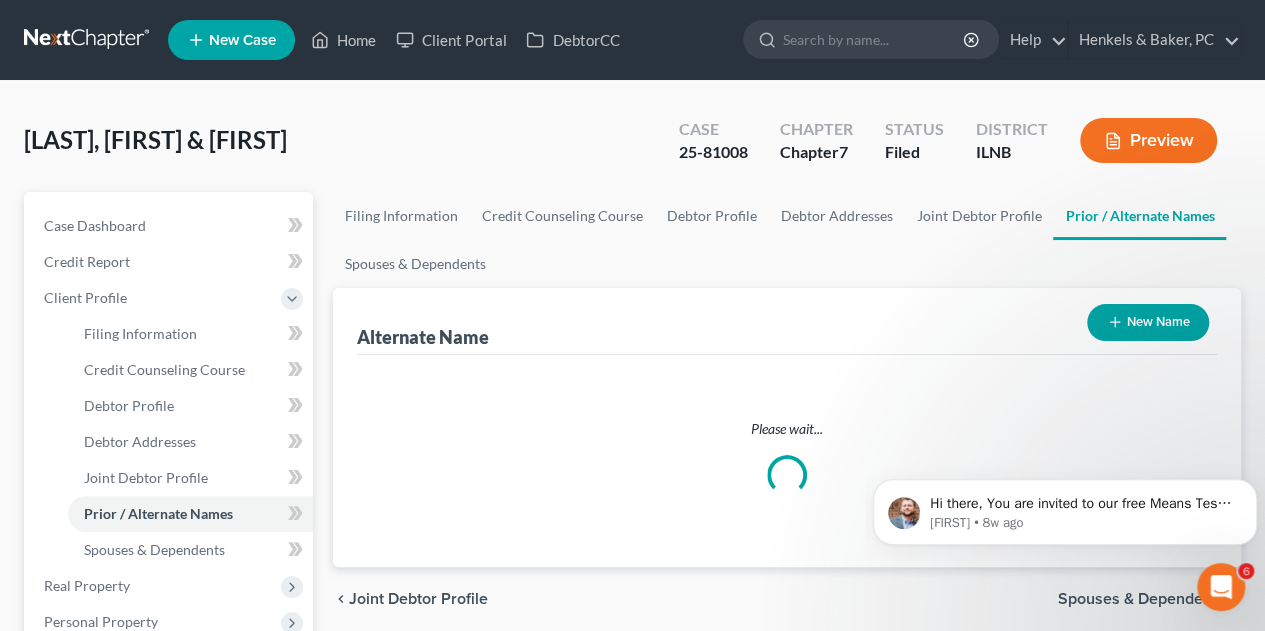 click on "Prior / Alternate Names" at bounding box center [1139, 216] 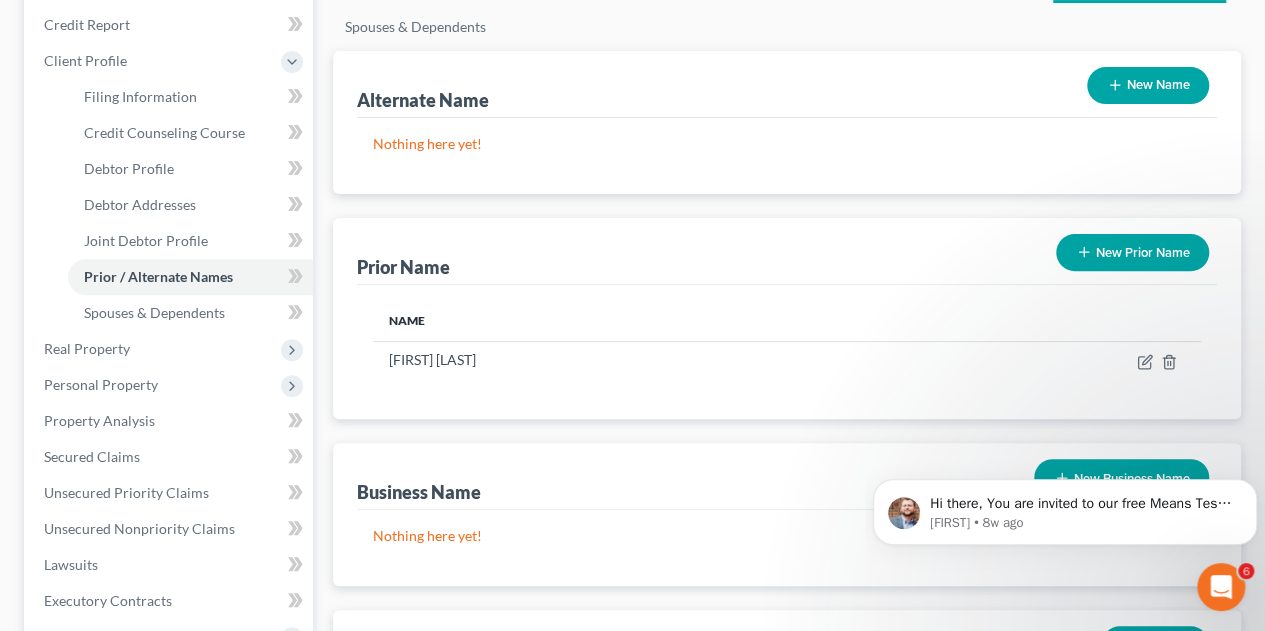 scroll, scrollTop: 234, scrollLeft: 0, axis: vertical 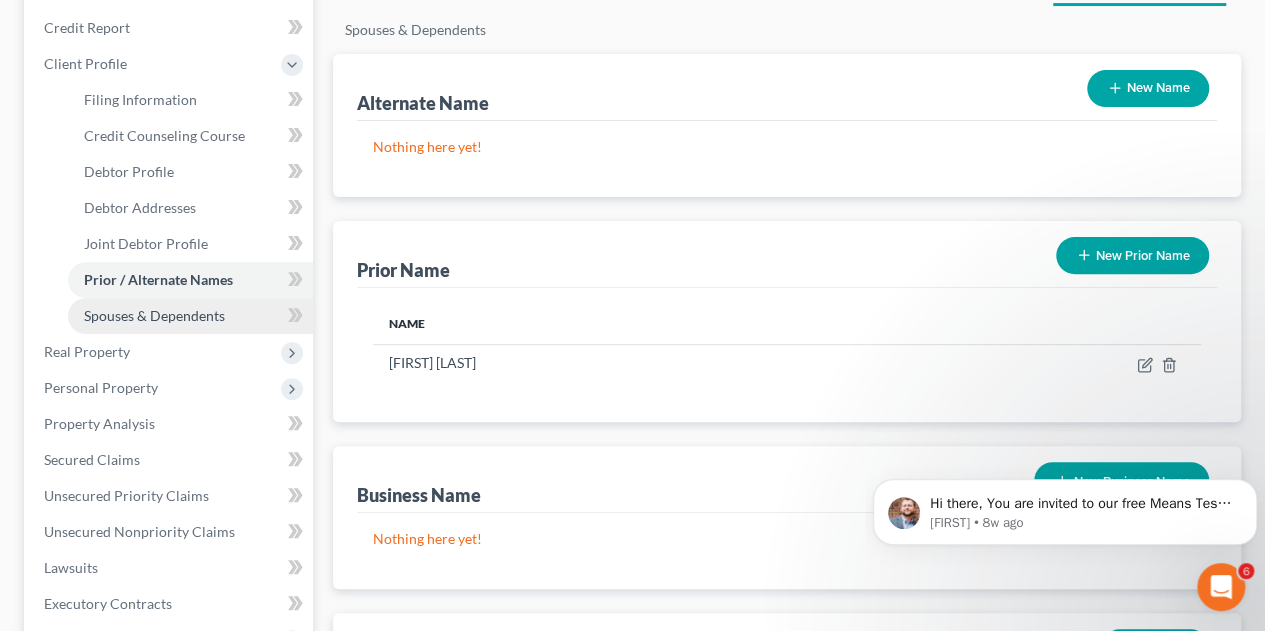 click on "Spouses & Dependents" at bounding box center [154, 315] 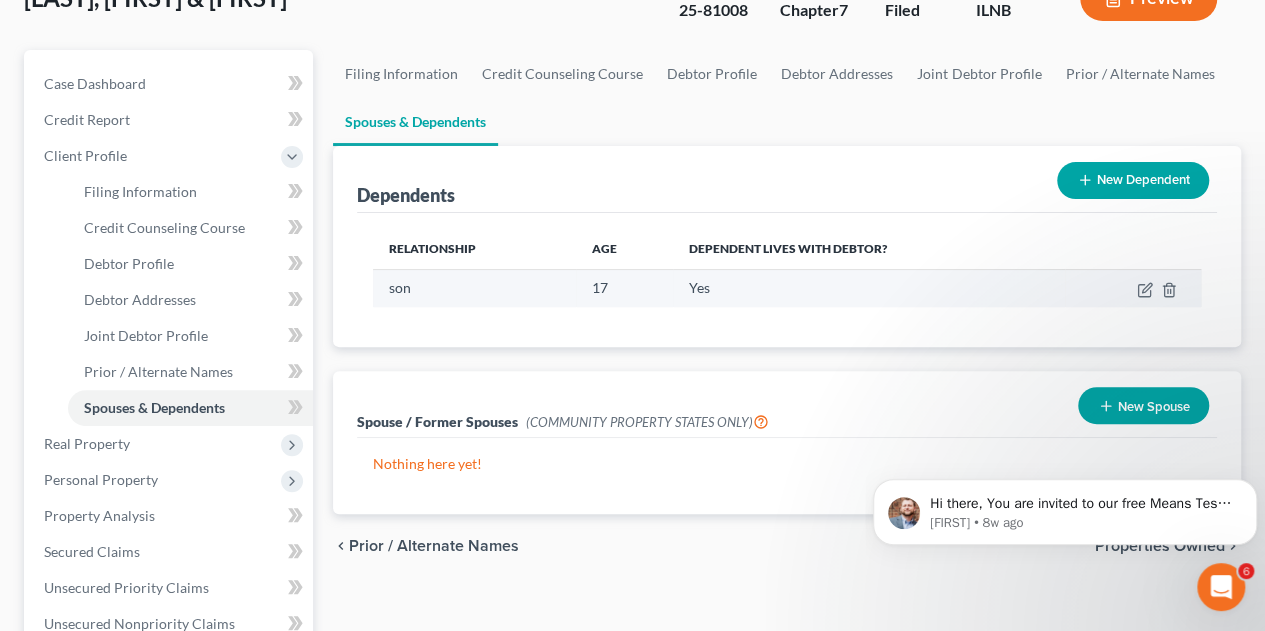 scroll, scrollTop: 145, scrollLeft: 0, axis: vertical 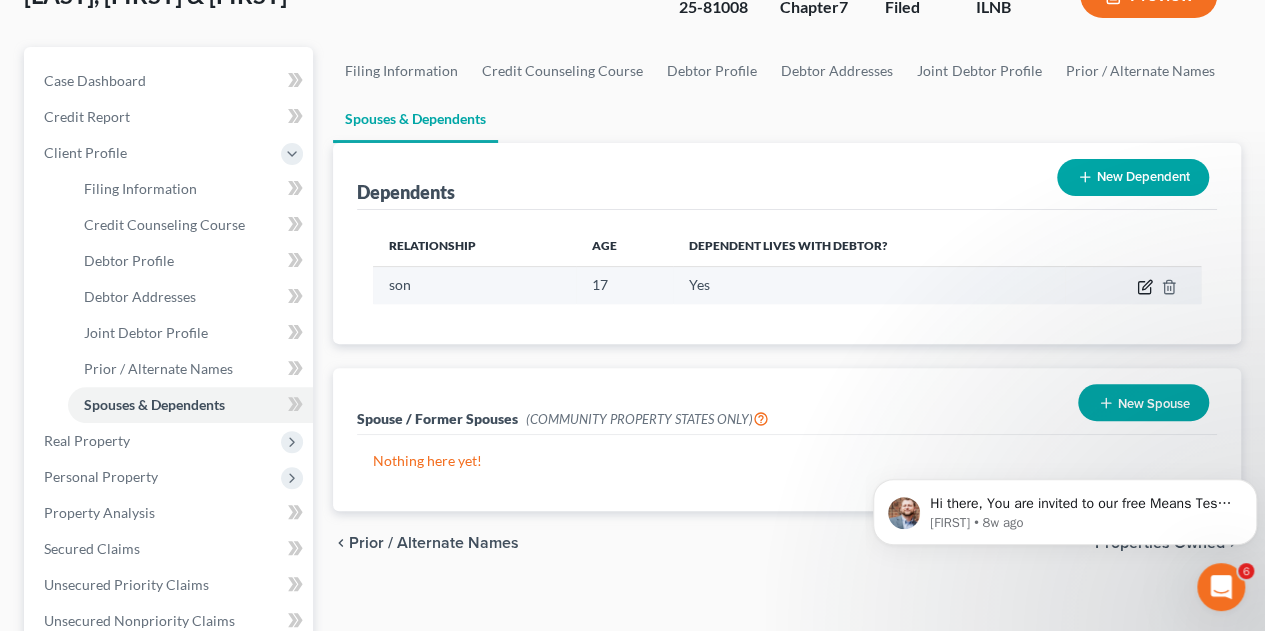 click 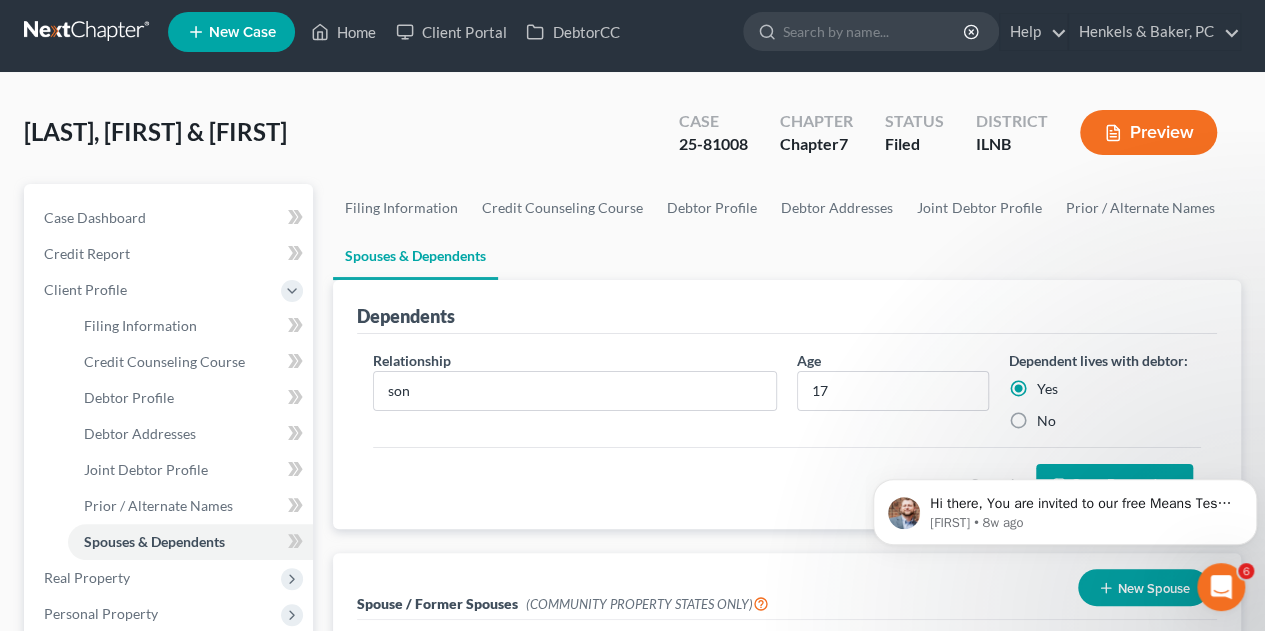 scroll, scrollTop: 0, scrollLeft: 0, axis: both 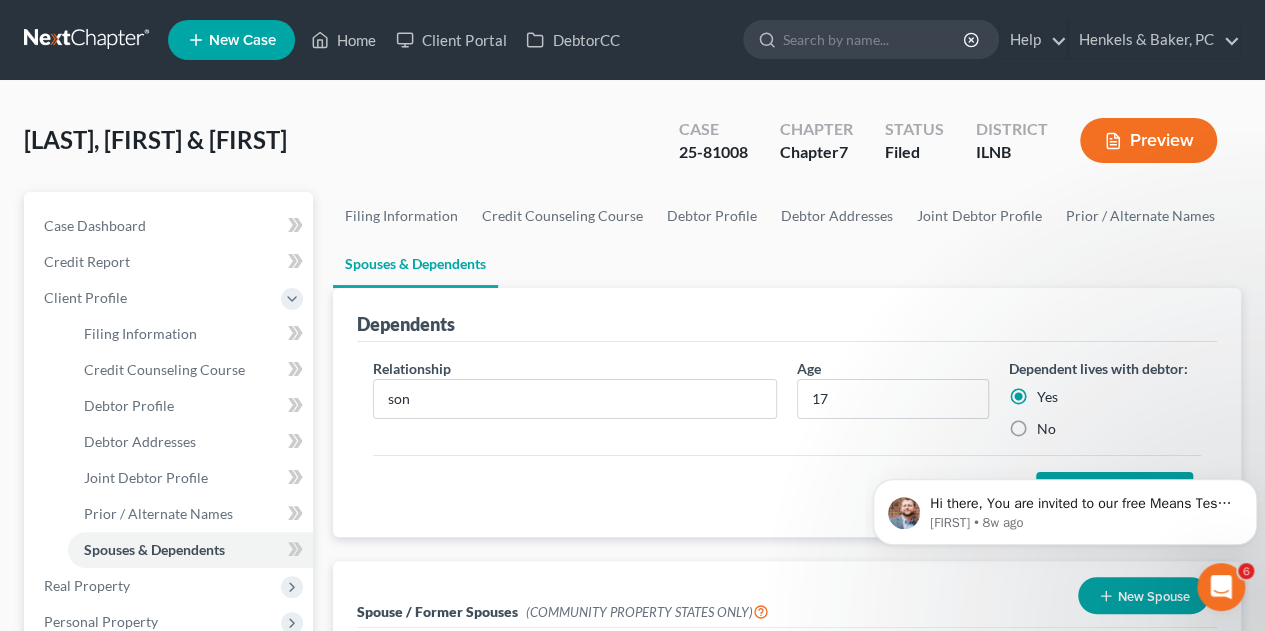 click on "[LAST], [FIRST] & [FIRST] Upgraded Case 25-81008 Chapter Chapter  7 Status Filed District ILNB Preview" at bounding box center (632, 148) 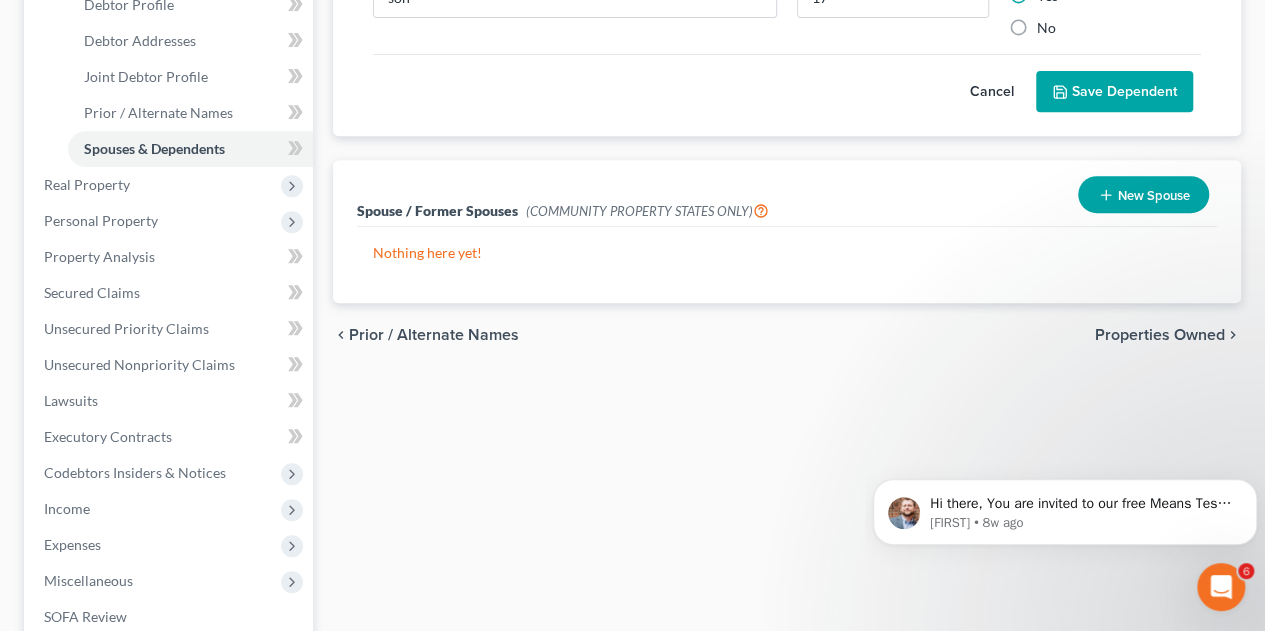 scroll, scrollTop: 717, scrollLeft: 0, axis: vertical 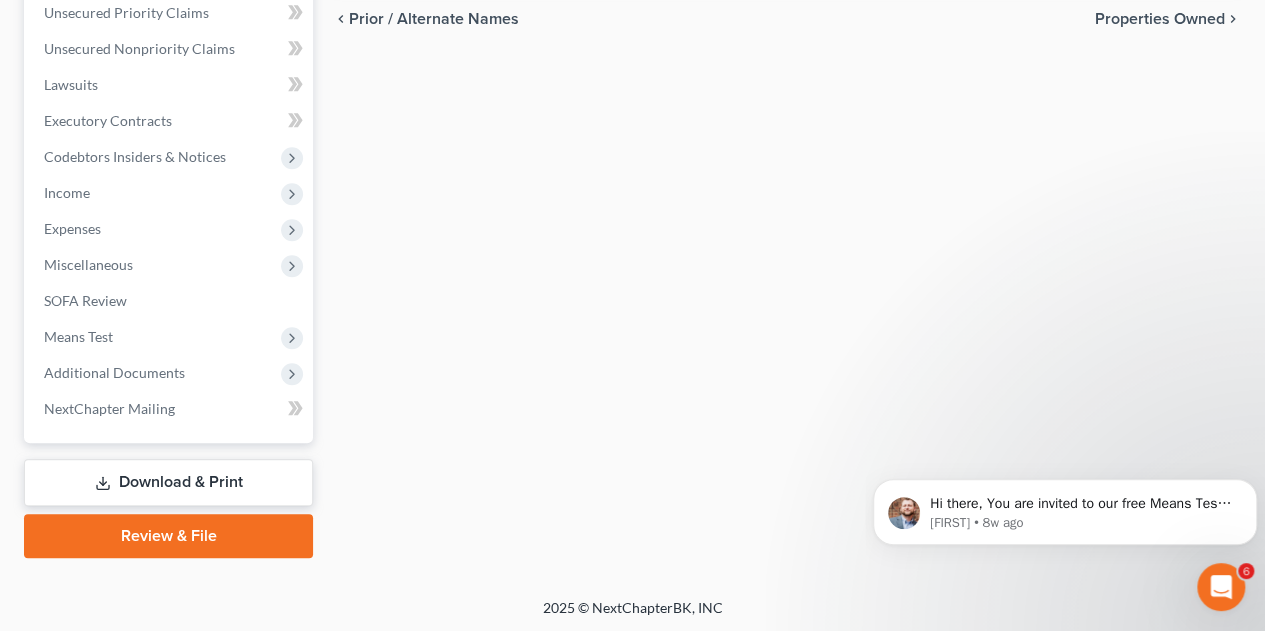 click on "Download & Print" at bounding box center (168, 482) 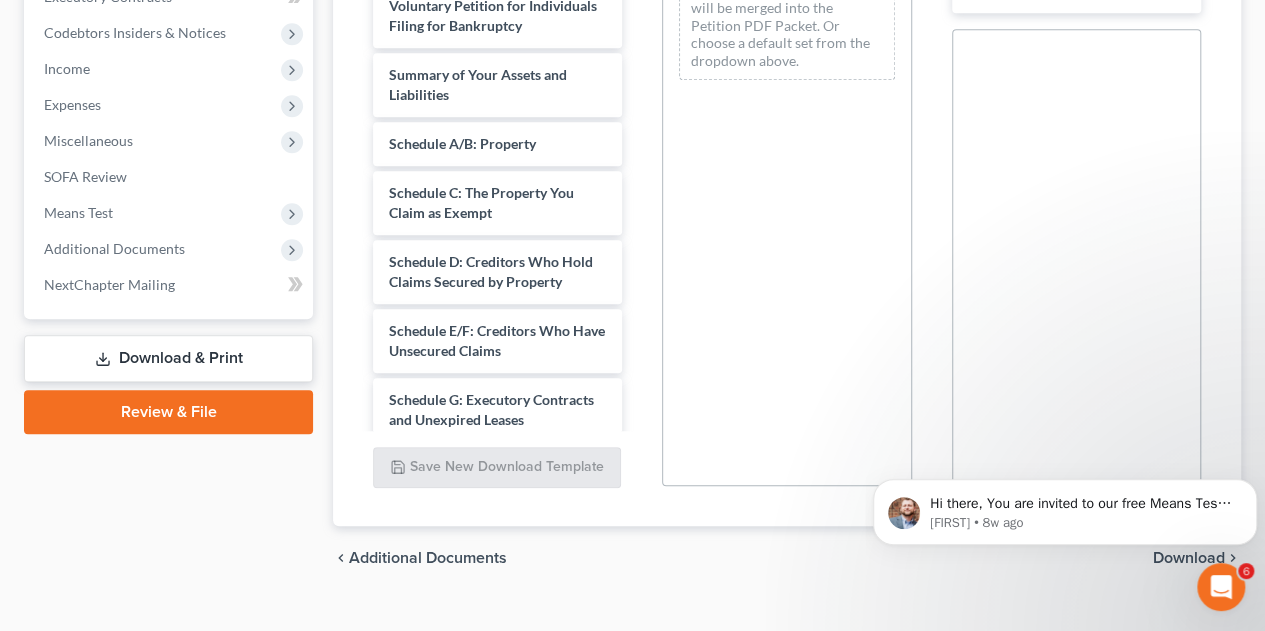 scroll, scrollTop: 530, scrollLeft: 0, axis: vertical 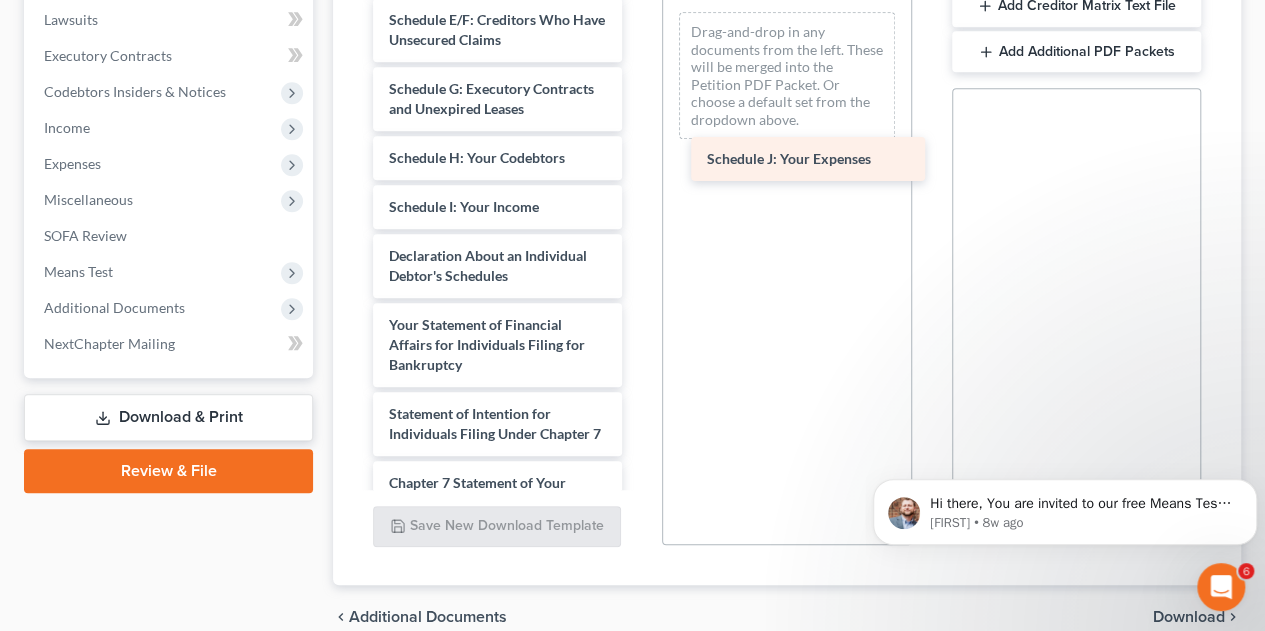 drag, startPoint x: 510, startPoint y: 288, endPoint x: 828, endPoint y: 152, distance: 345.86124 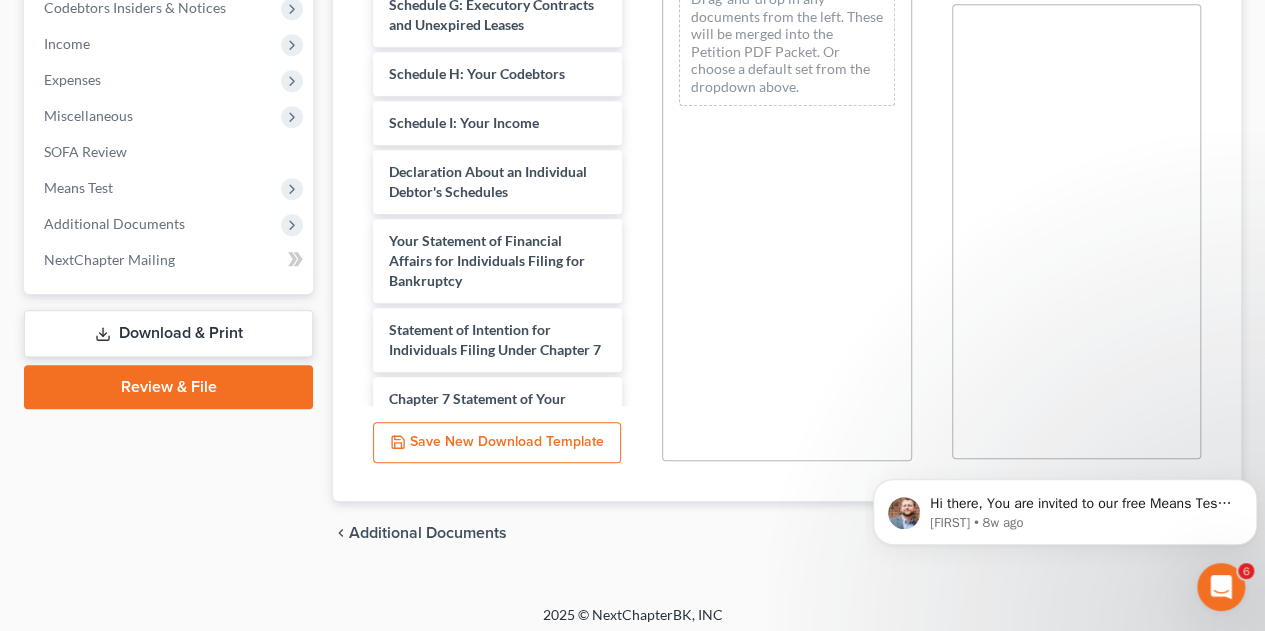 scroll, scrollTop: 622, scrollLeft: 0, axis: vertical 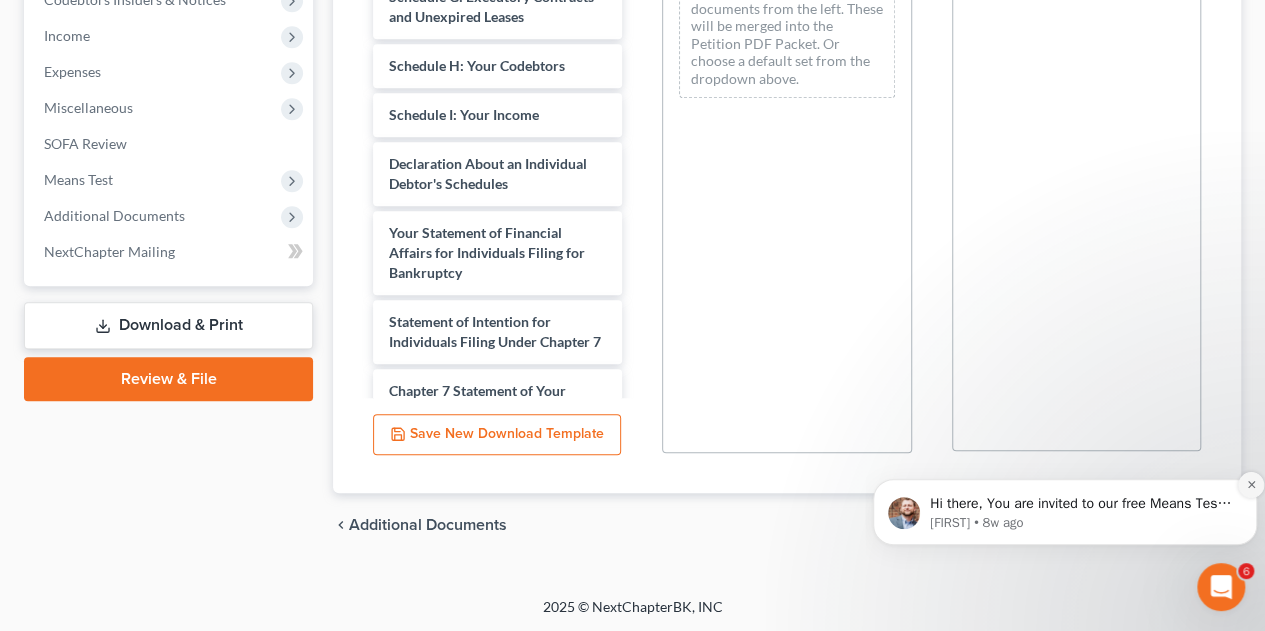 click 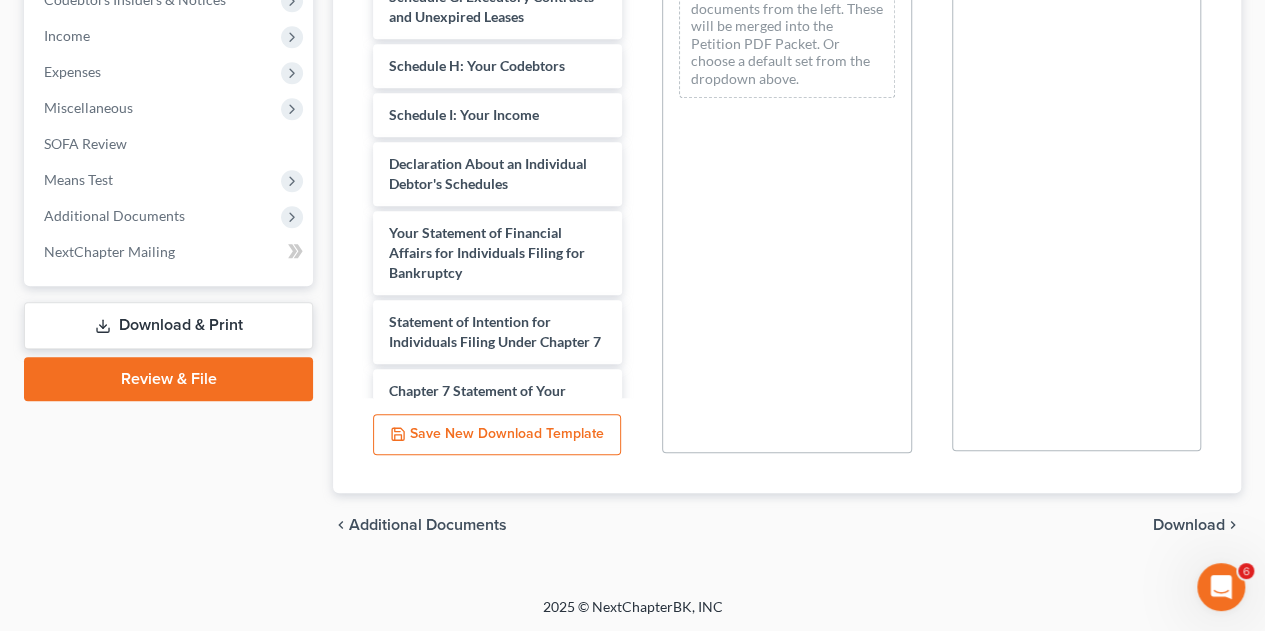 click on "Download" at bounding box center [1189, 525] 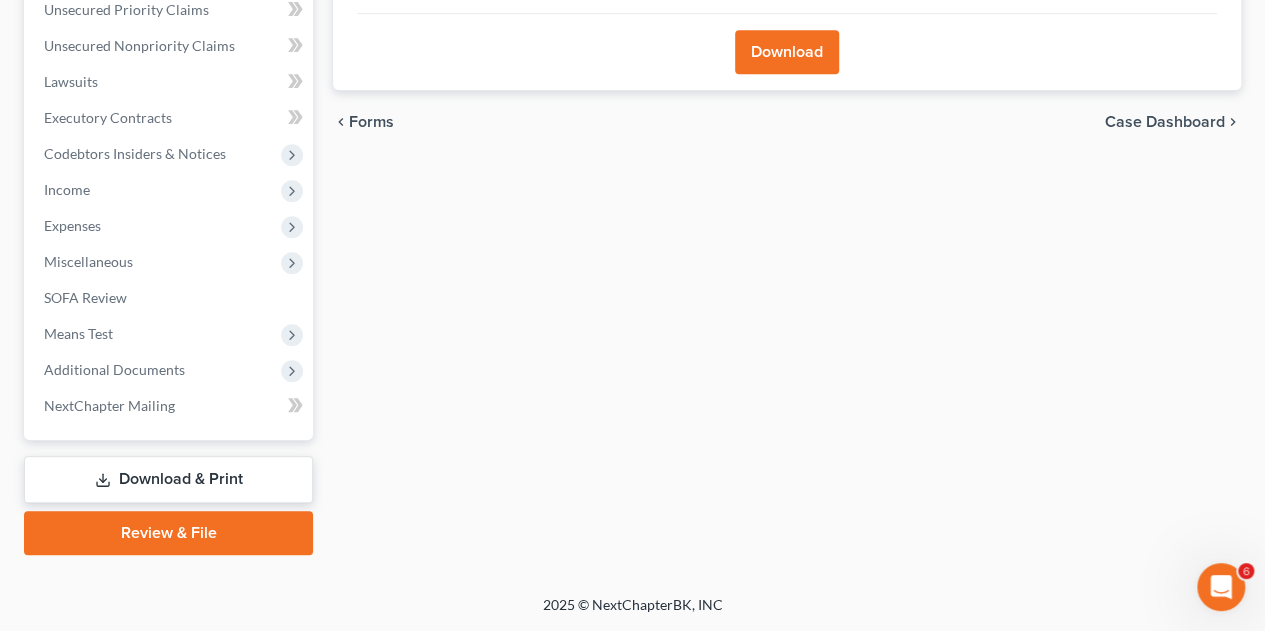 scroll, scrollTop: 465, scrollLeft: 0, axis: vertical 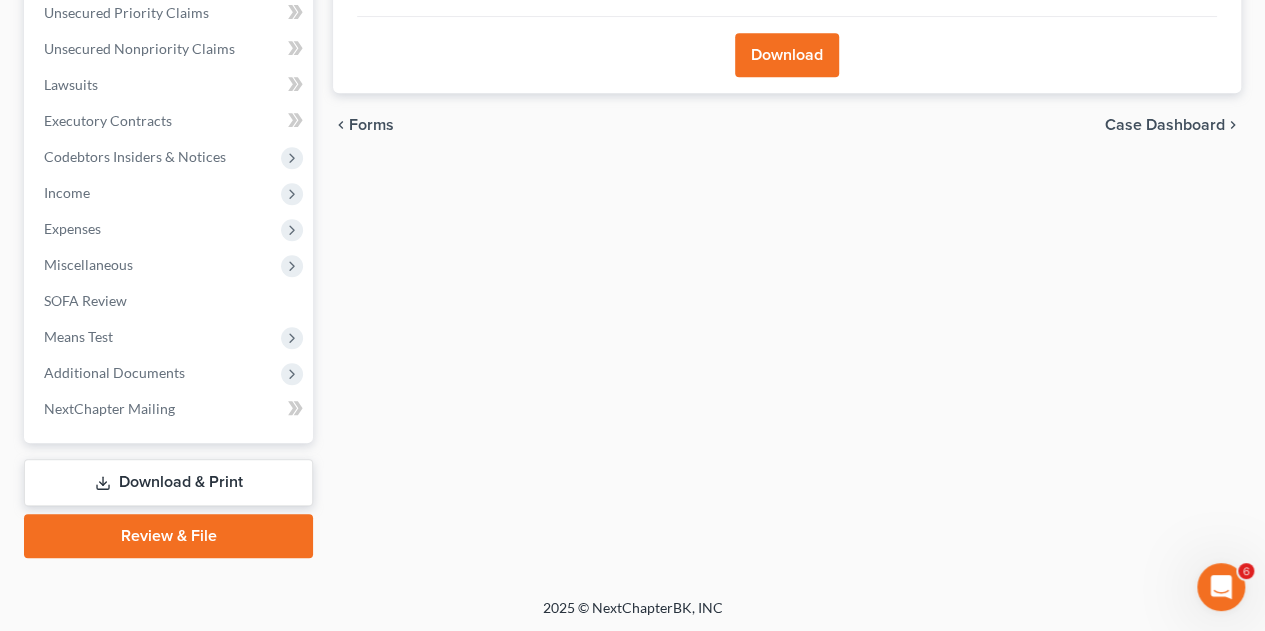 click on "Forms
Download
Forms Forms to Download Select which forms you would like to download. You can rearrange the order of the documents by dragging and moving the forms list below.  Available Forms & Documents
CCC - [FIRST]-pdf CCC - [FIRST]-pdf Voluntary Petition for Individuals Filing for Bankruptcy Summary of Your Assets and Liabilities Schedule A/B: Property Schedule C: The Property You Claim as Exempt Schedule D: Creditors Who Hold Claims Secured by Property Schedule E/F: Creditors Who Have Unsecured Claims Schedule G: Executory Contracts and Unexpired Leases Schedule H: Your Codebtors Schedule I: Your Income Declaration About an Individual Debtor's Schedules Your Statement of Financial Affairs for Individuals Filing for Bankruptcy Statement of Intention for Individuals Filing Under Chapter 7 Chapter 7 Statement of Your Current Monthly Income and Means-Test Calculation Creditor Matrix Verification of Creditor Matrix Attorney's Disclosure of Compensation
PDF Packet 1" at bounding box center [787, 142] 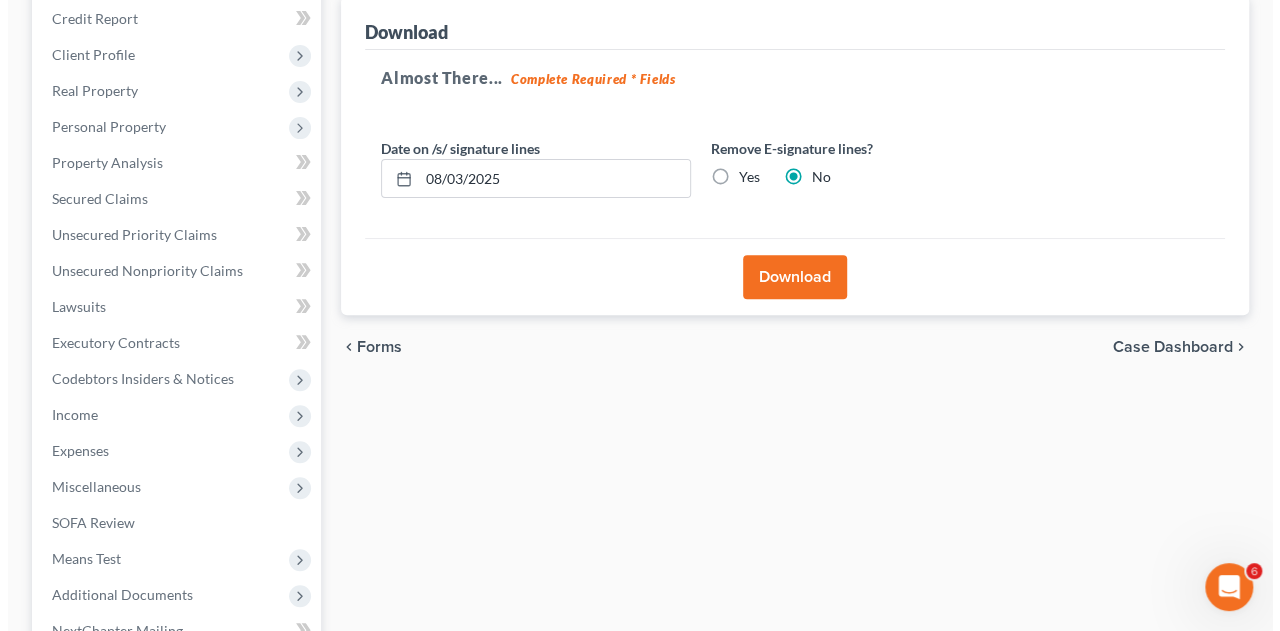 scroll, scrollTop: 130, scrollLeft: 0, axis: vertical 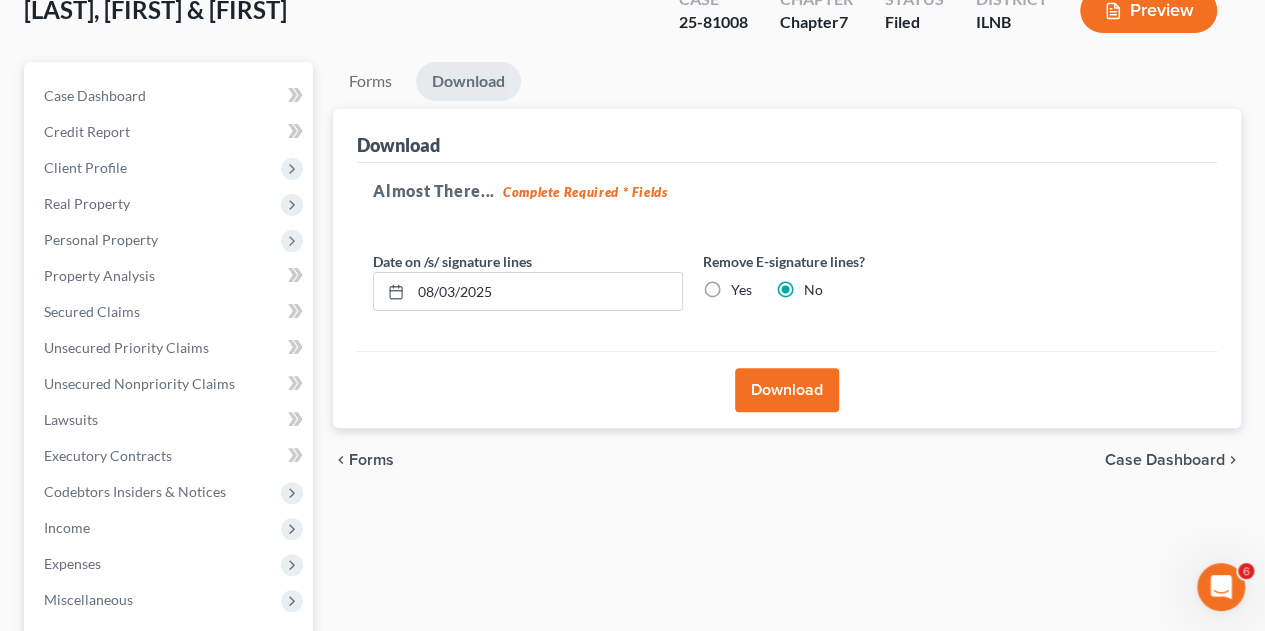 click on "Yes" at bounding box center (741, 290) 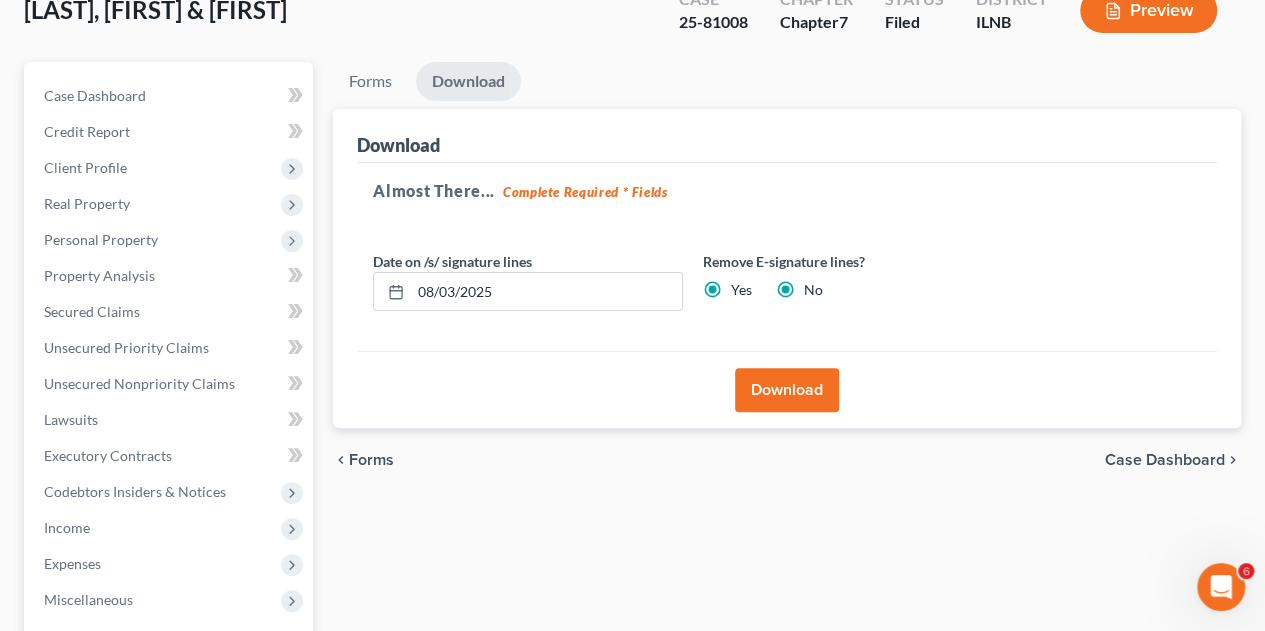 radio on "false" 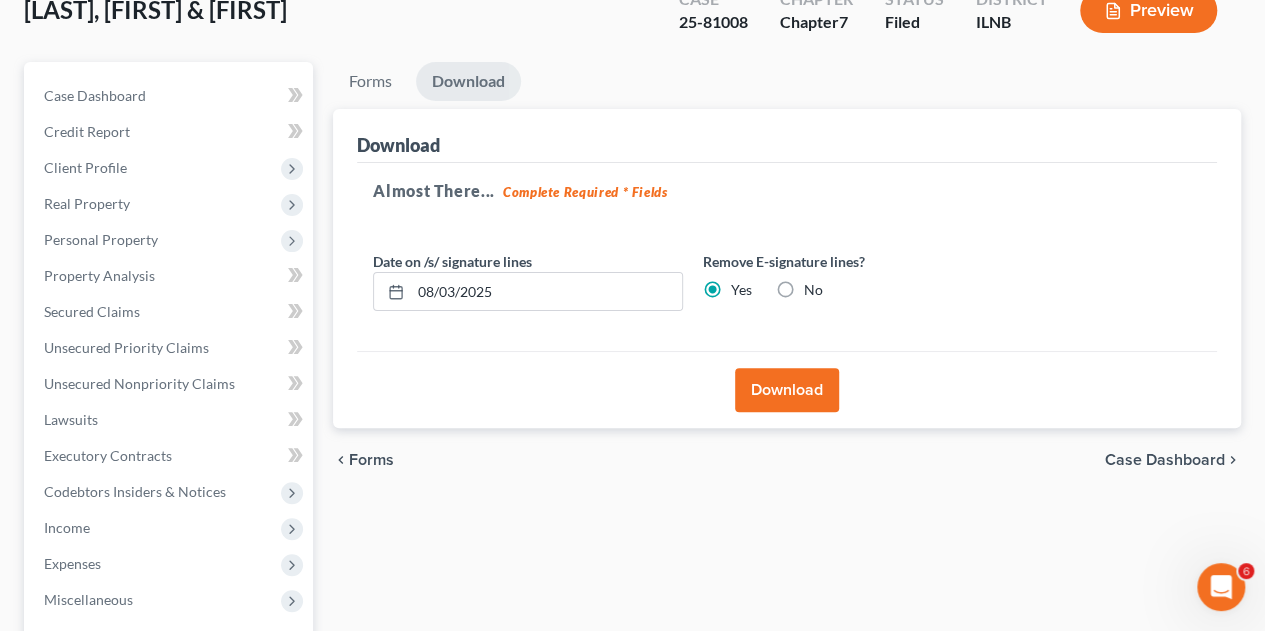 click on "Download" at bounding box center [787, 390] 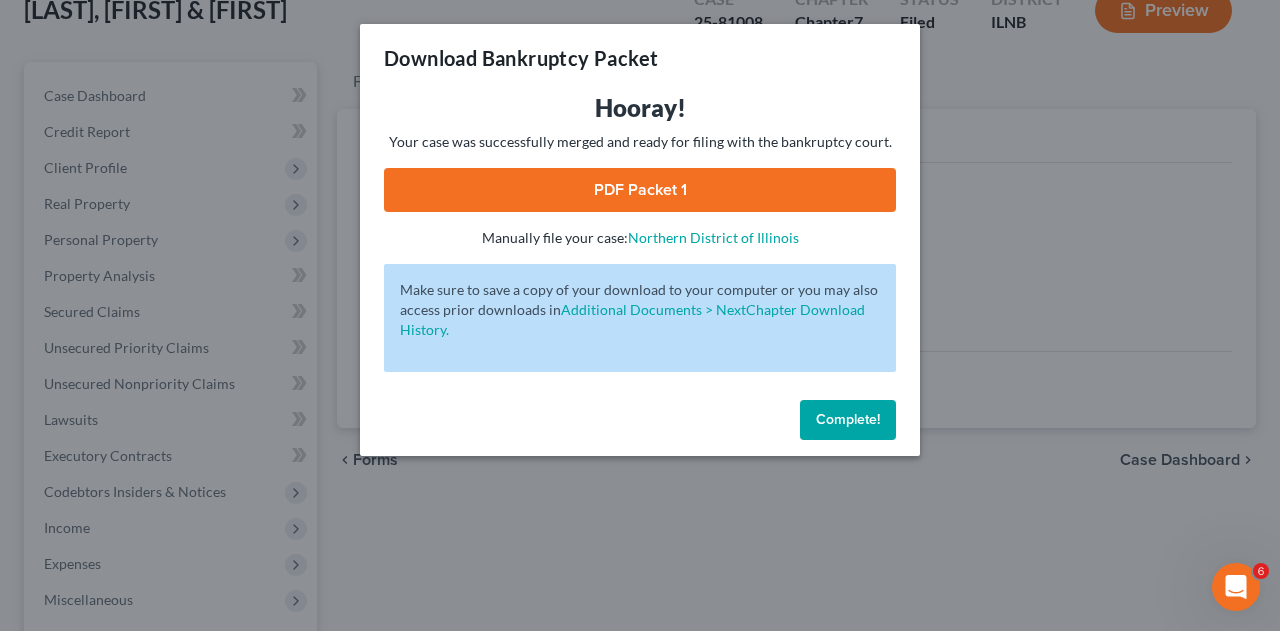 click on "PDF Packet 1" at bounding box center [640, 190] 